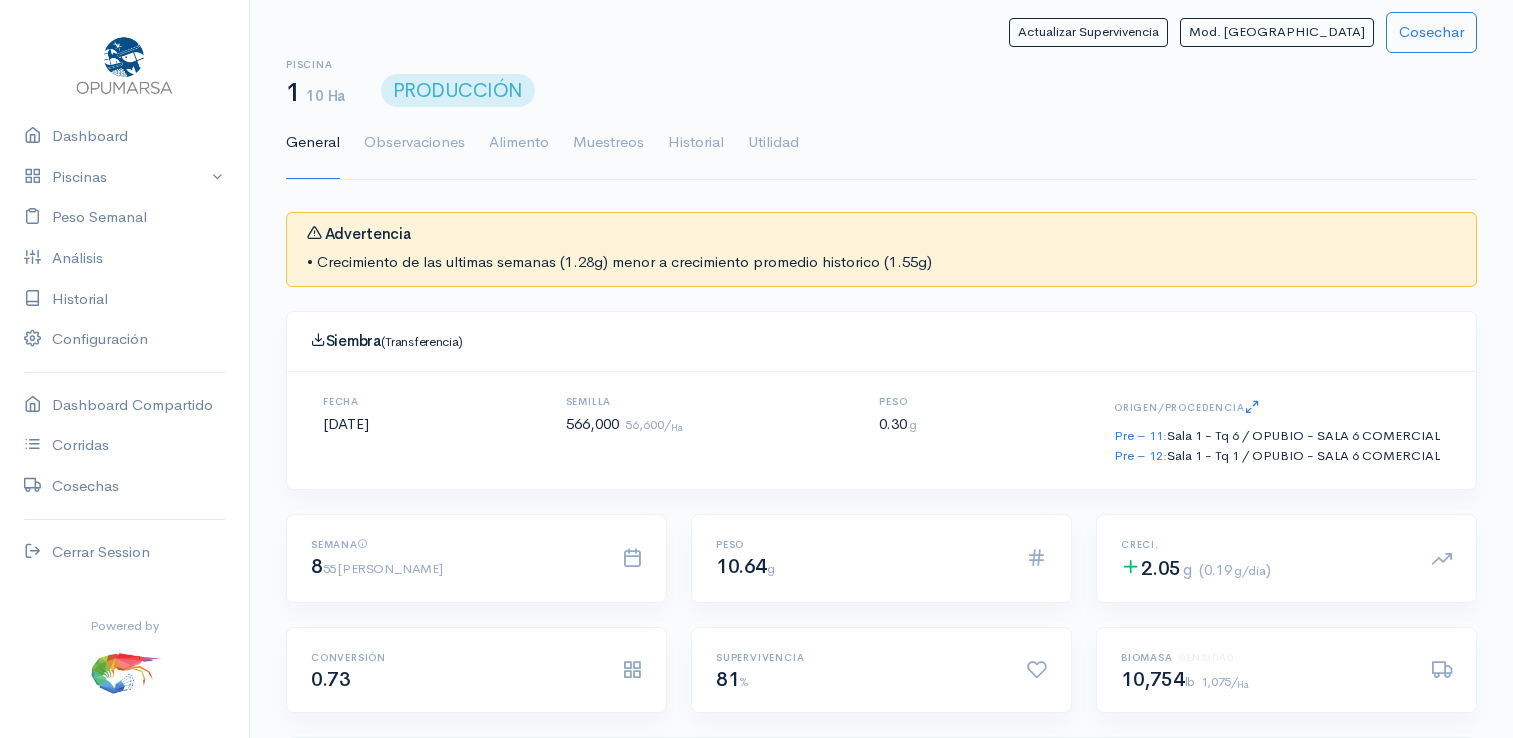 scroll, scrollTop: 12, scrollLeft: 0, axis: vertical 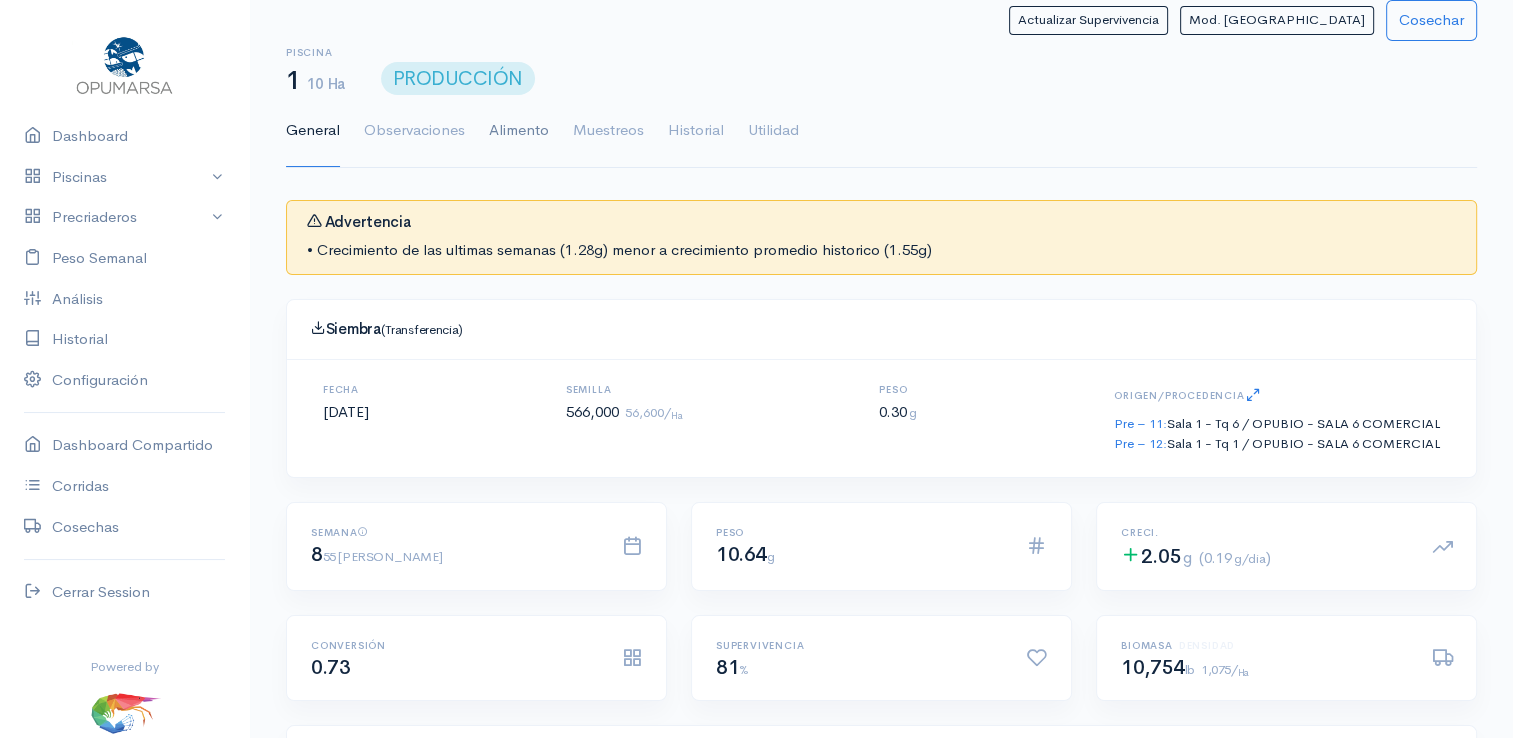 click on "Alimento" at bounding box center [519, 131] 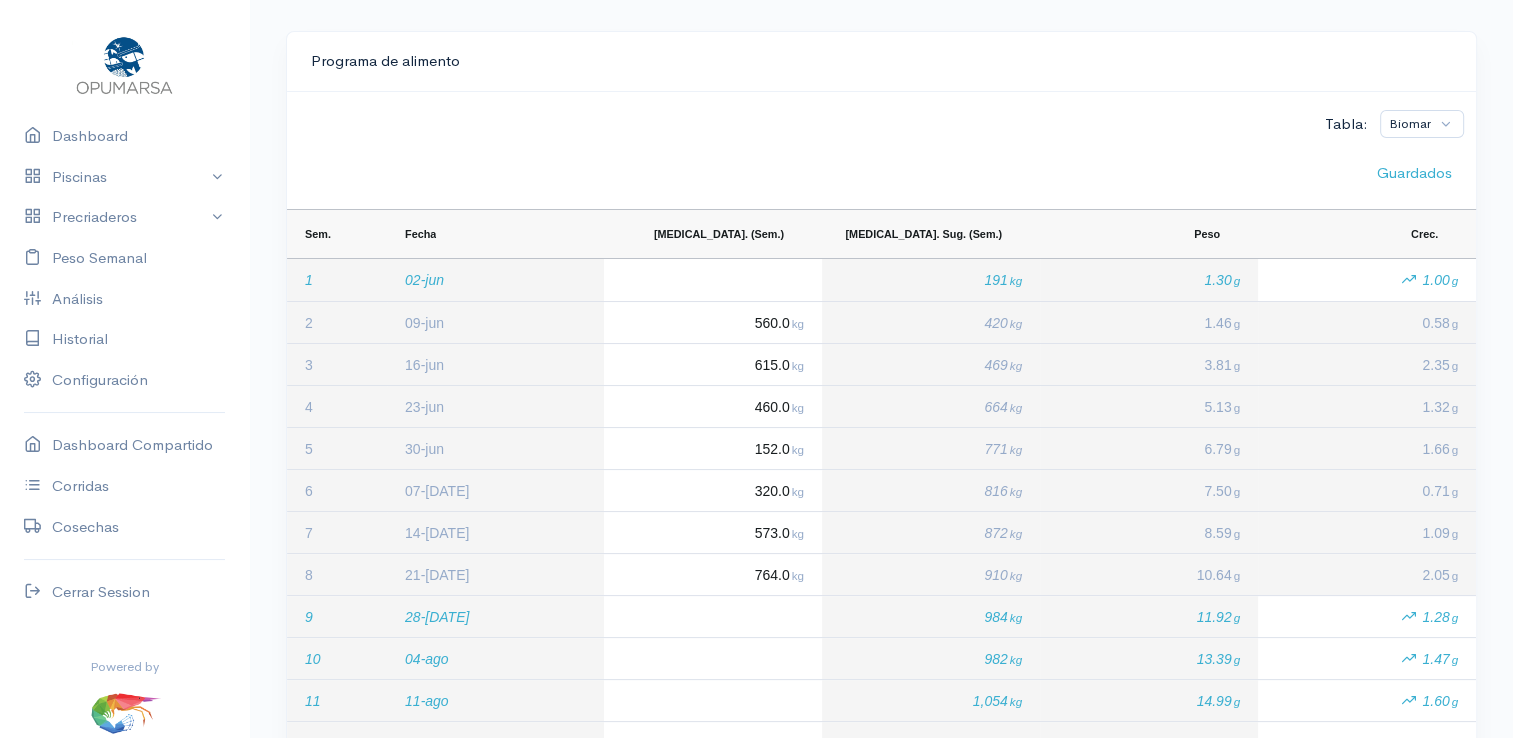 scroll, scrollTop: 212, scrollLeft: 0, axis: vertical 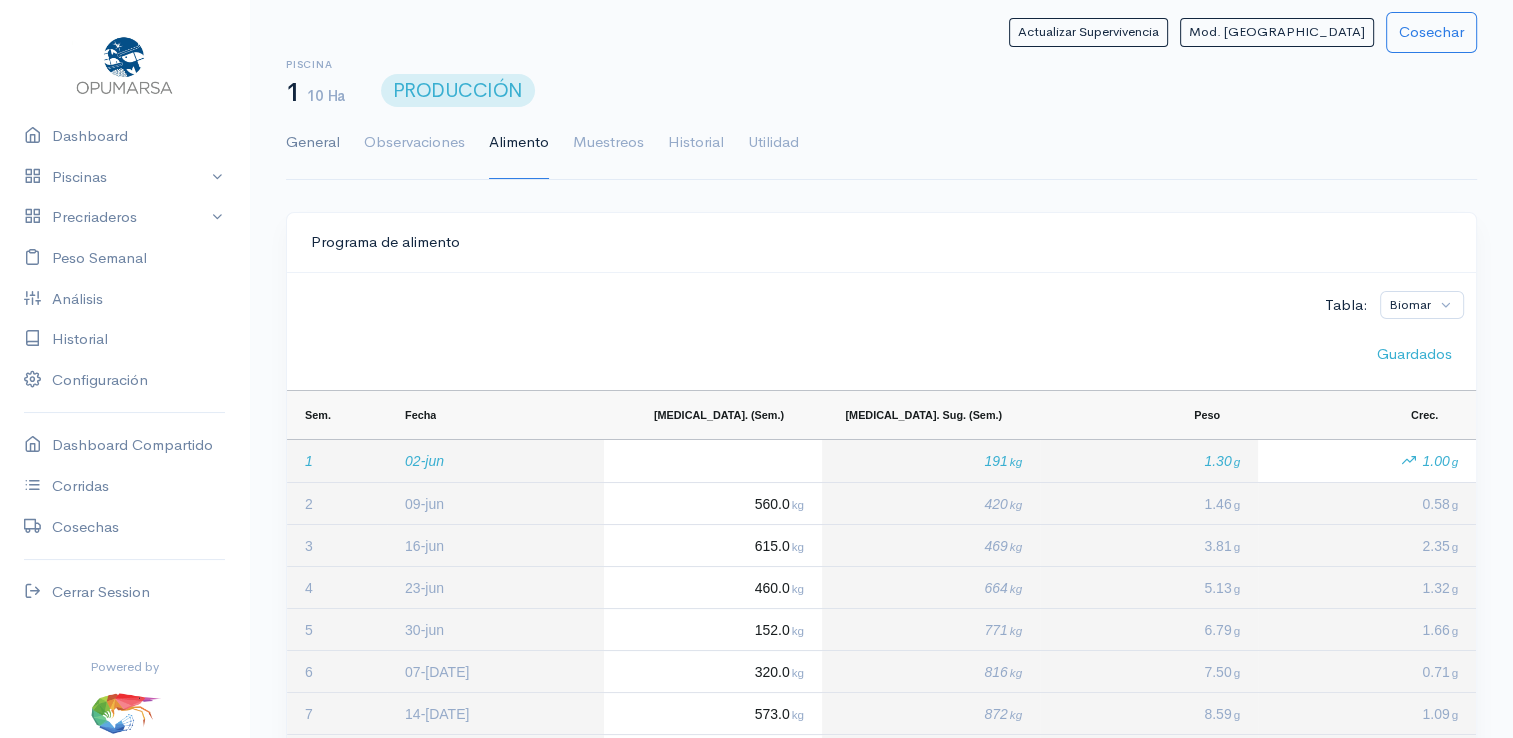 click on "General" at bounding box center [313, 143] 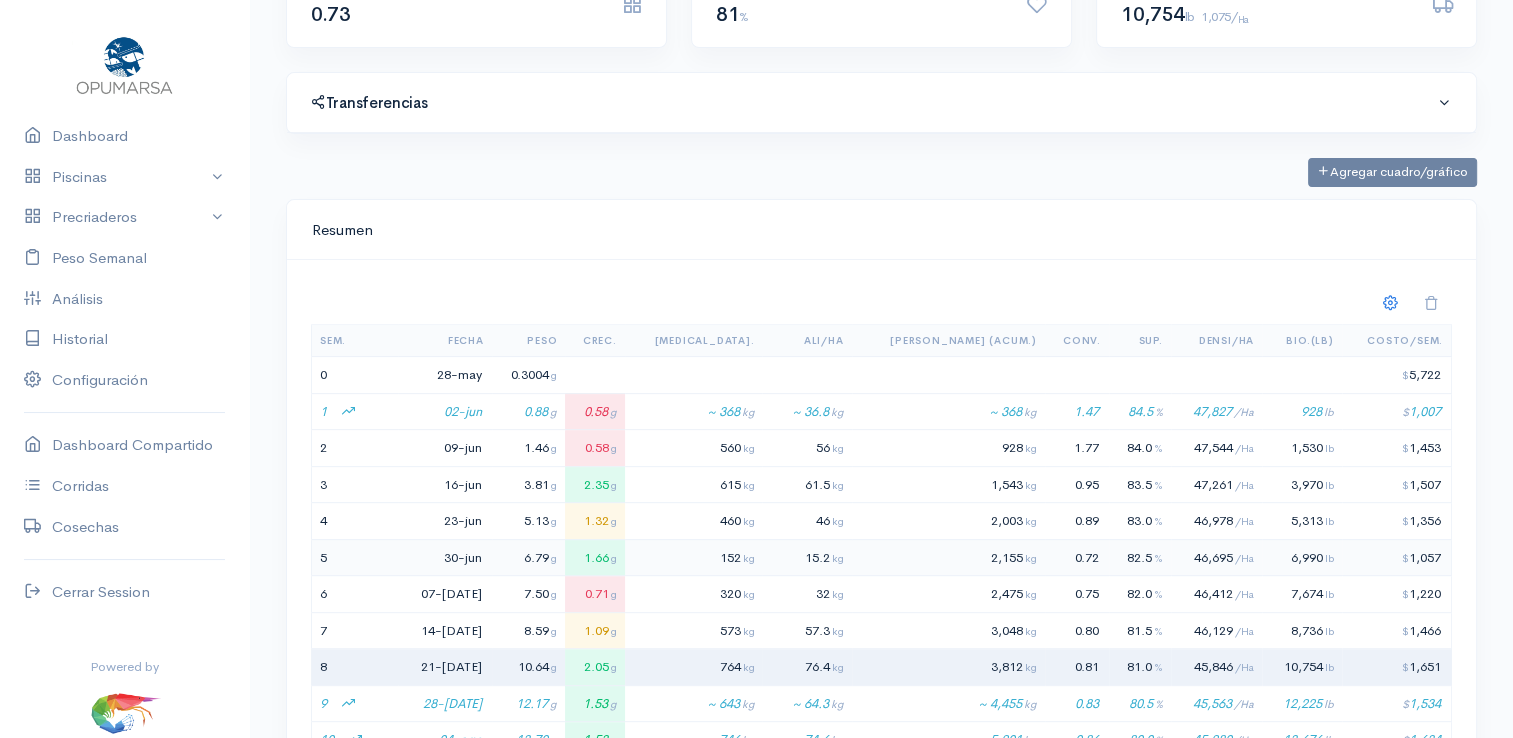 scroll, scrollTop: 700, scrollLeft: 0, axis: vertical 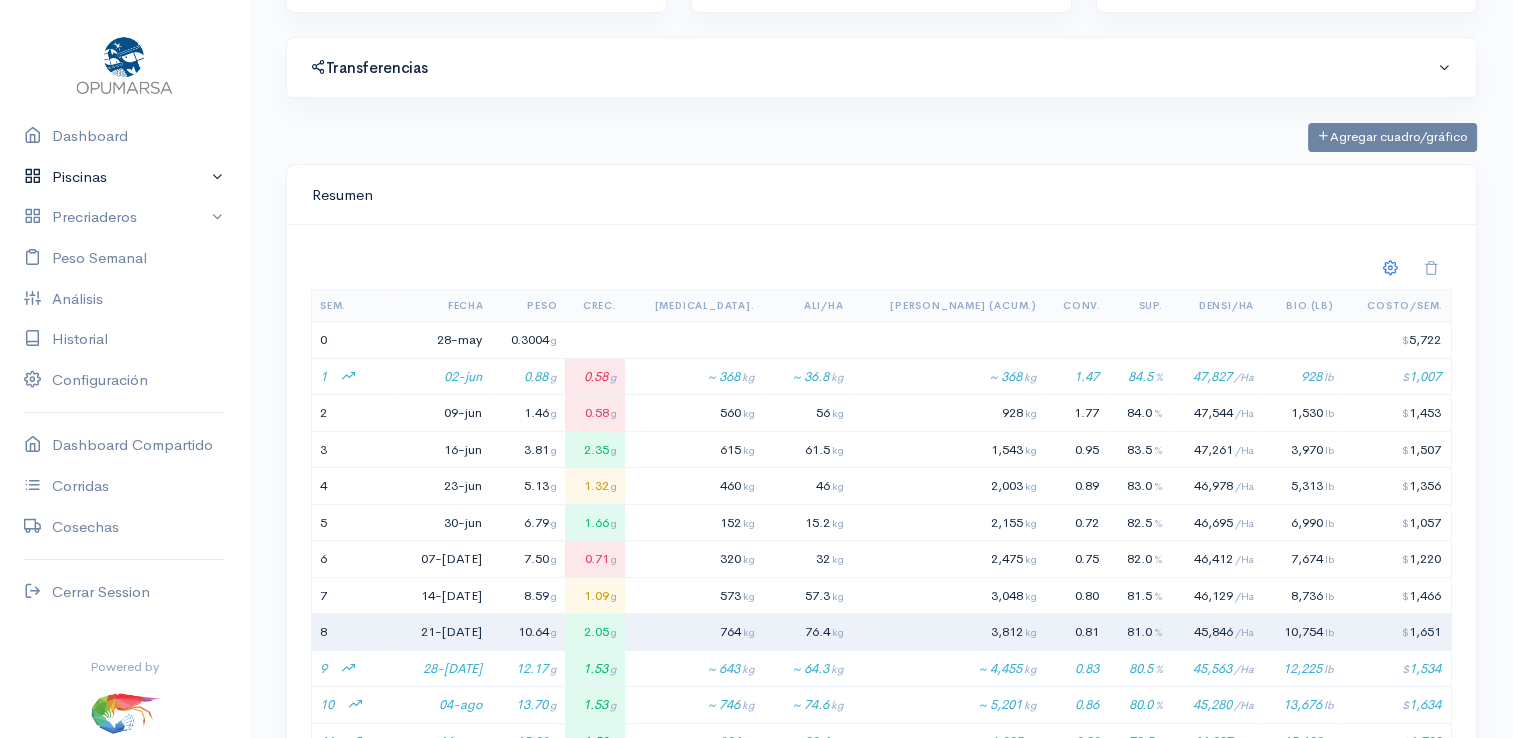 click on "Piscinas" at bounding box center [124, 177] 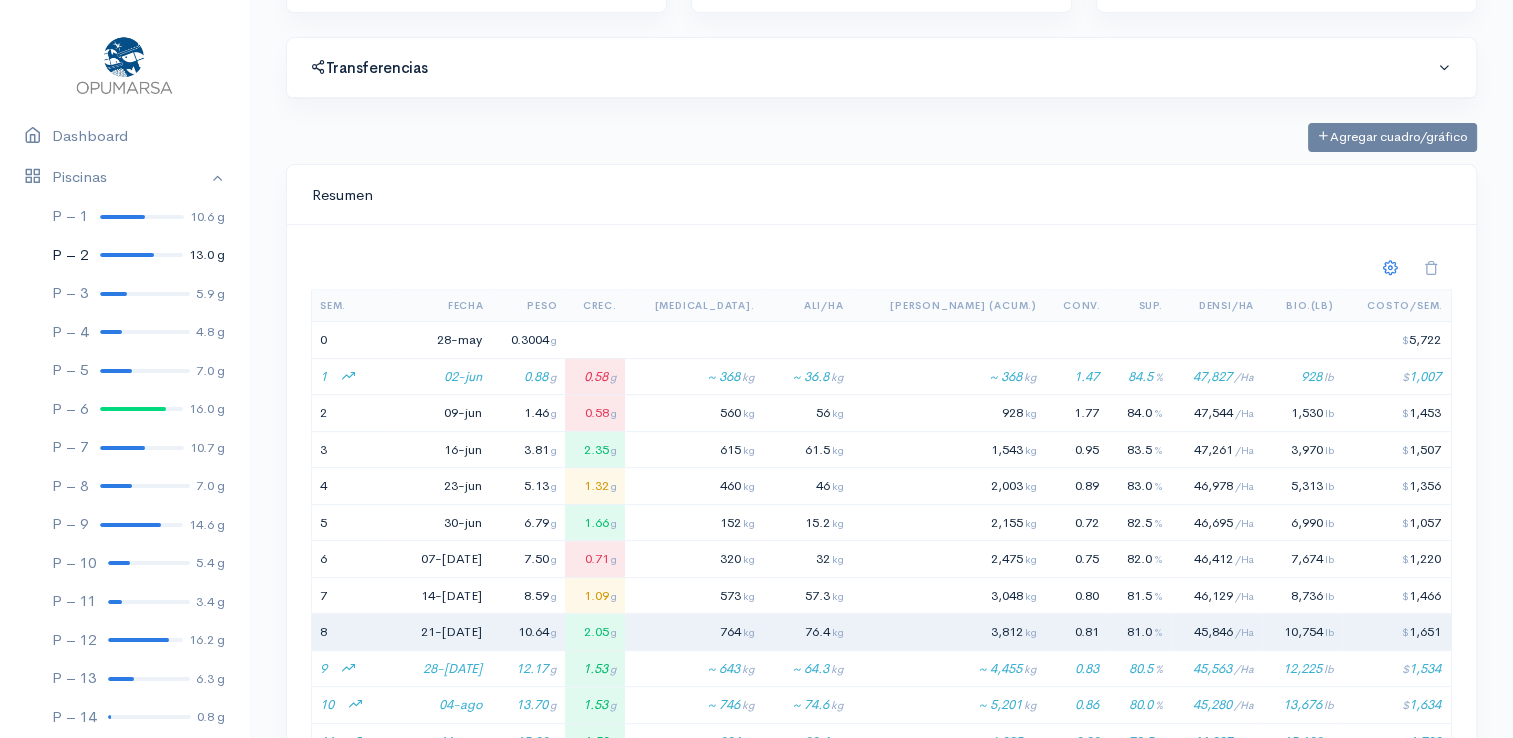click at bounding box center [127, 255] 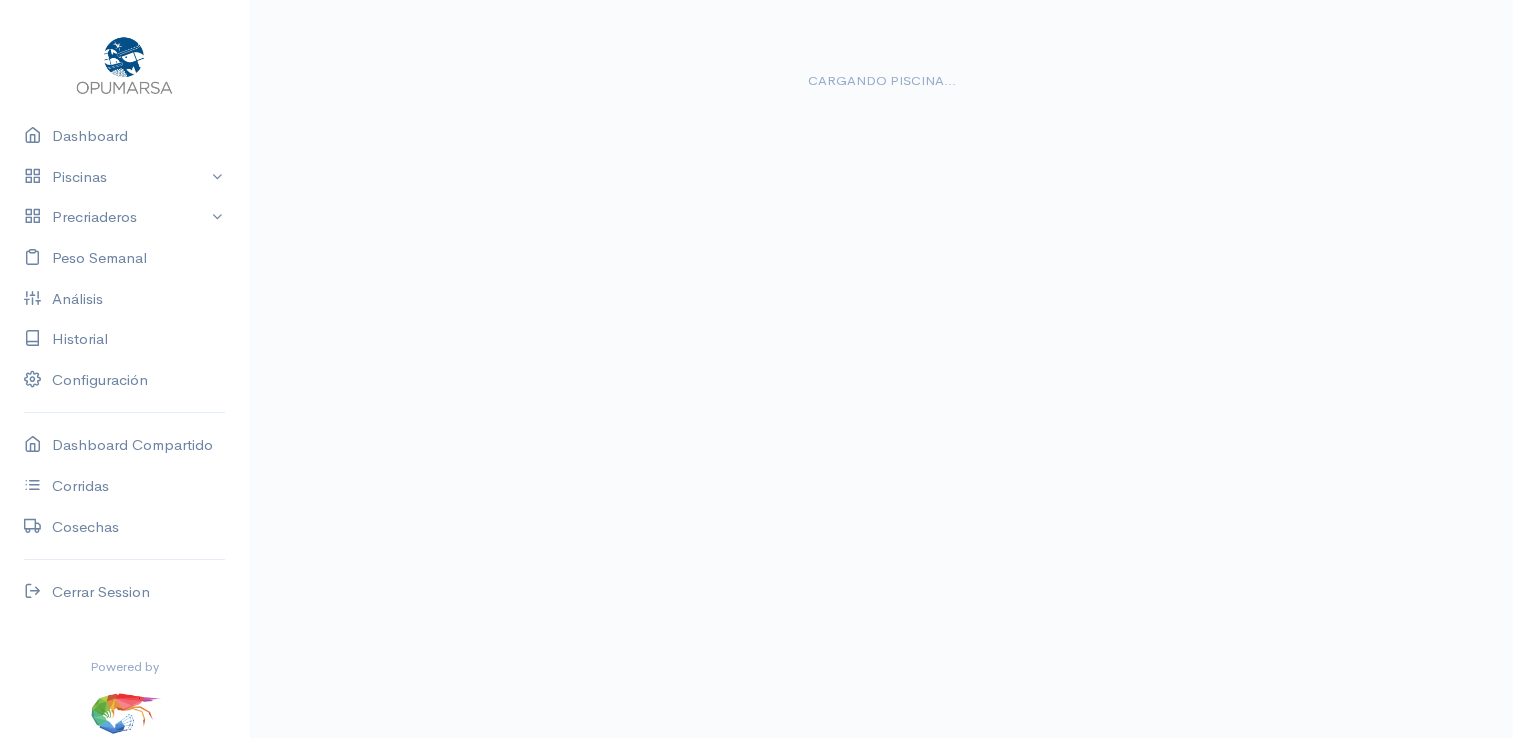 scroll, scrollTop: 0, scrollLeft: 0, axis: both 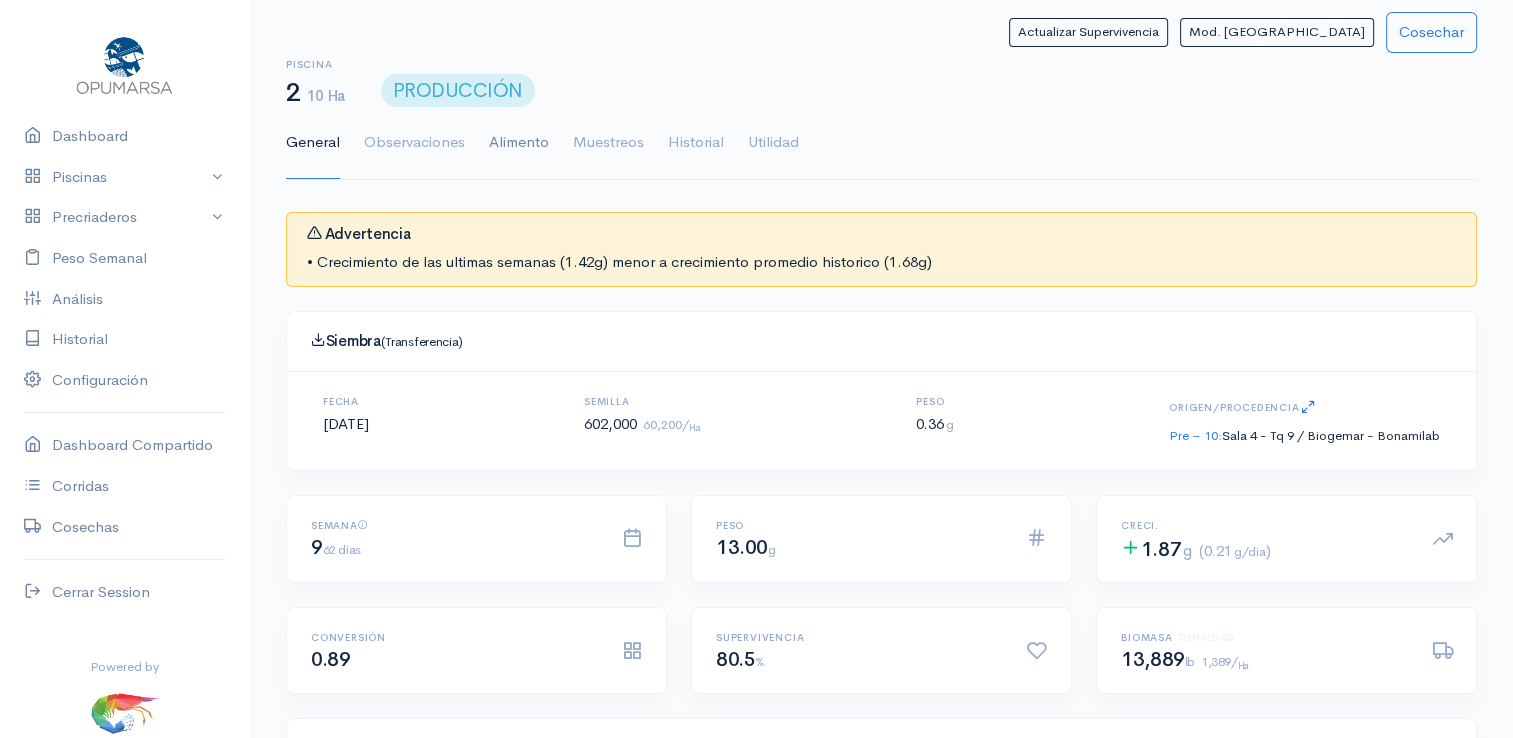 click on "Alimento" at bounding box center [519, 143] 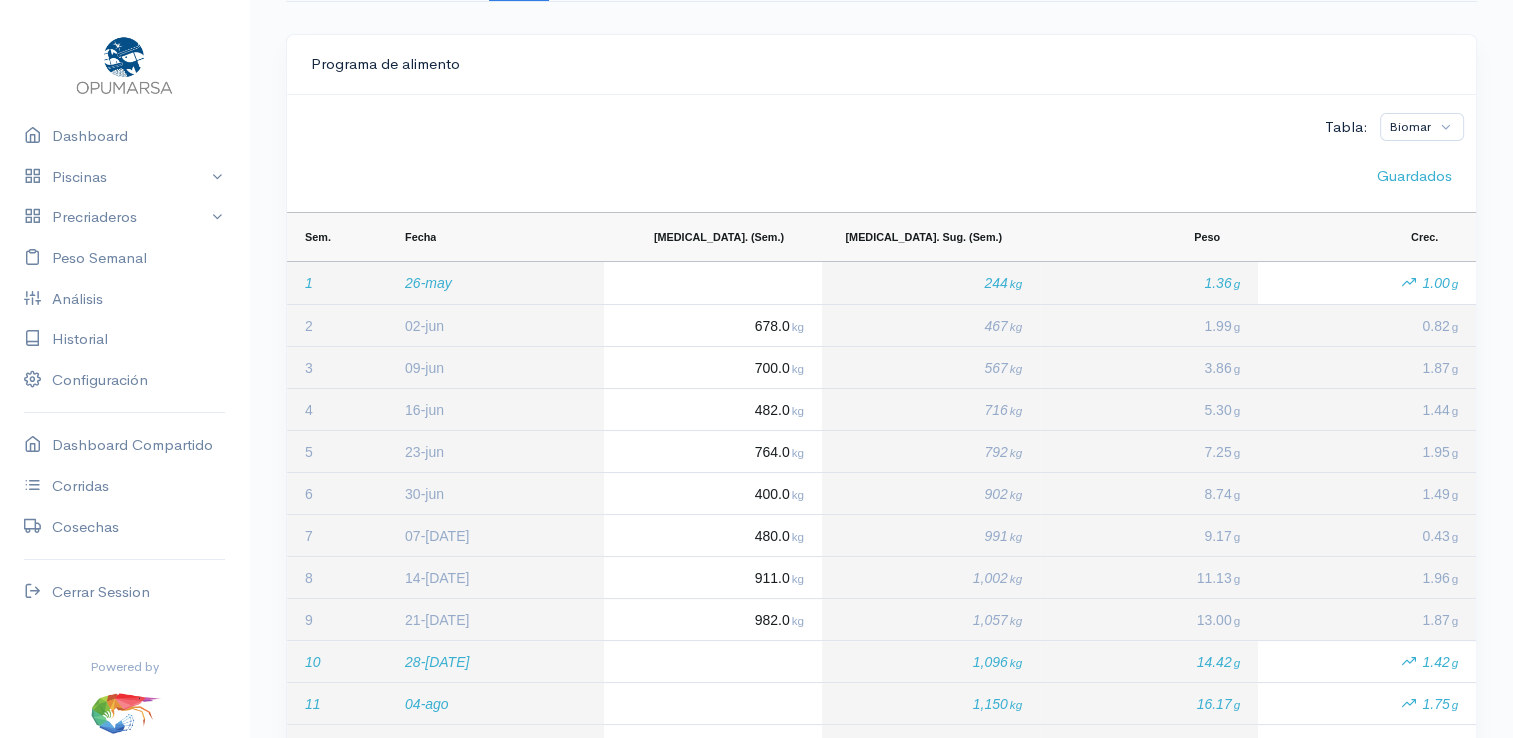 scroll, scrollTop: 0, scrollLeft: 0, axis: both 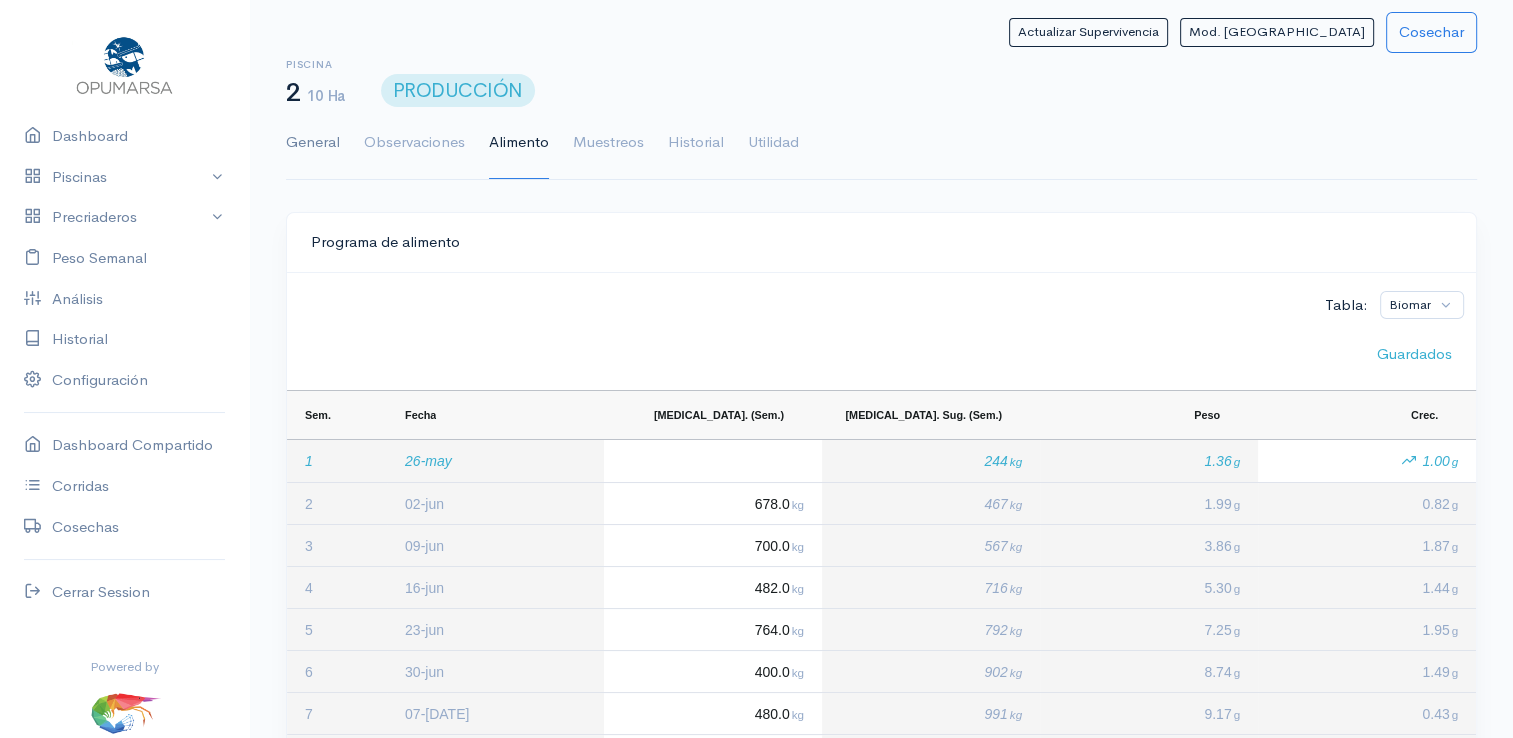 click on "General" at bounding box center [313, 143] 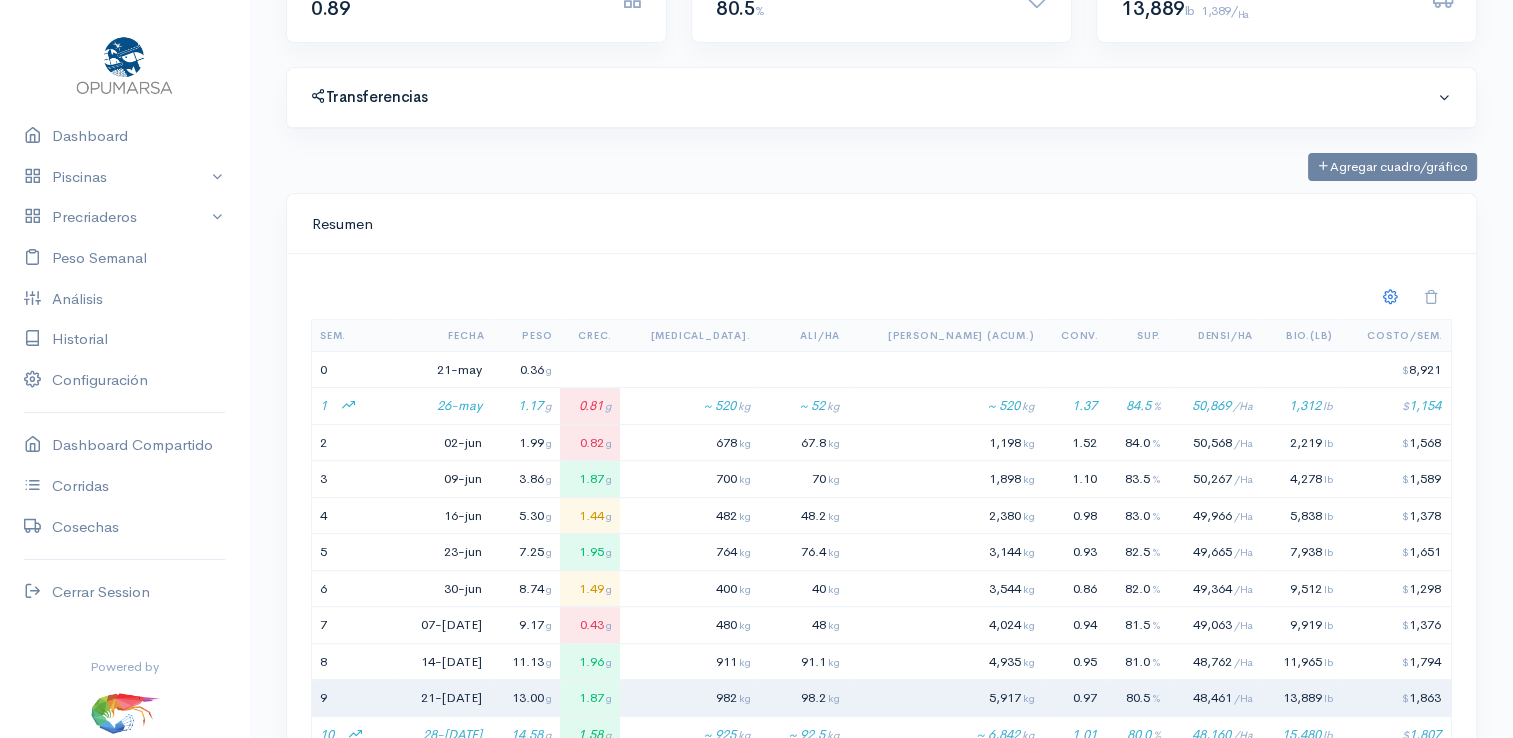scroll, scrollTop: 700, scrollLeft: 0, axis: vertical 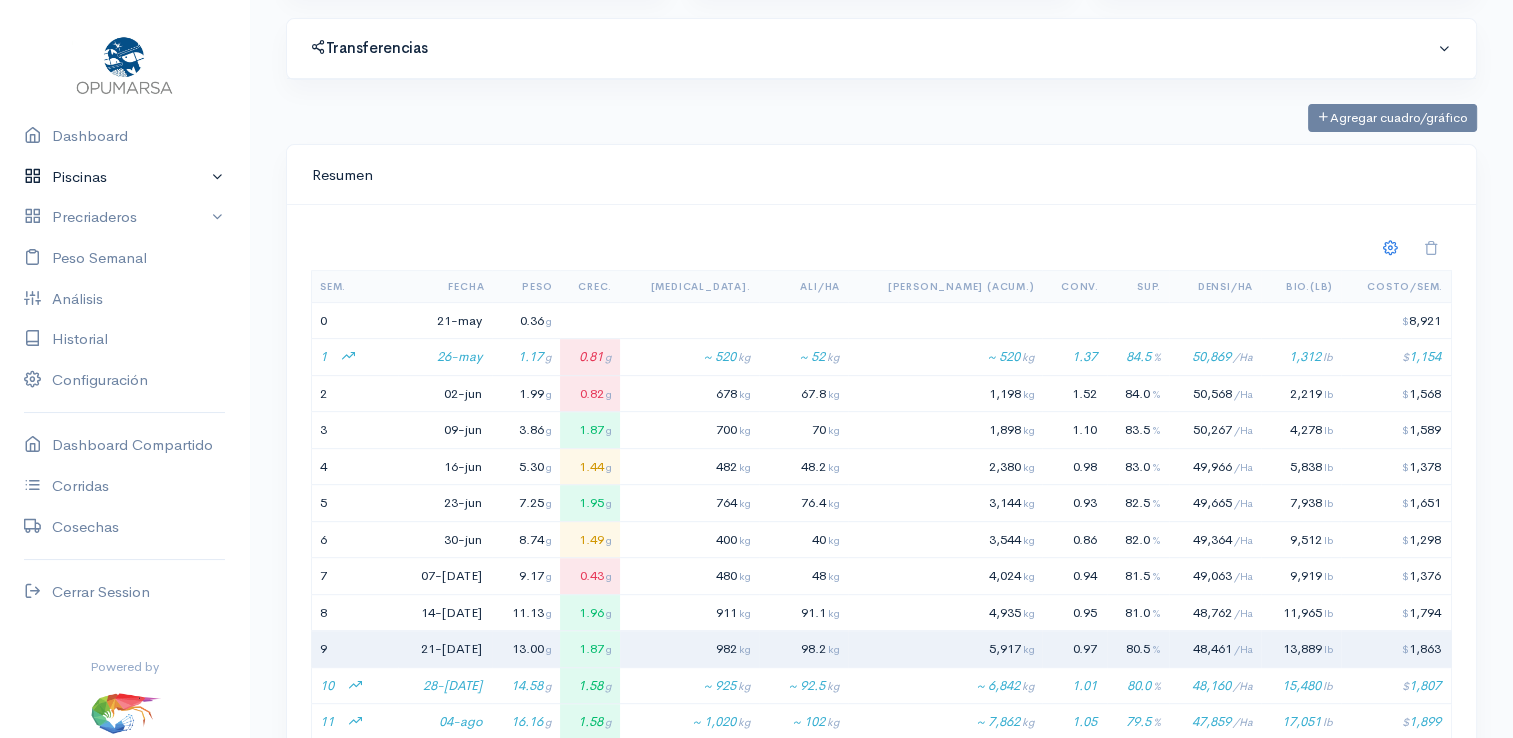 click on "Piscinas" at bounding box center [124, 177] 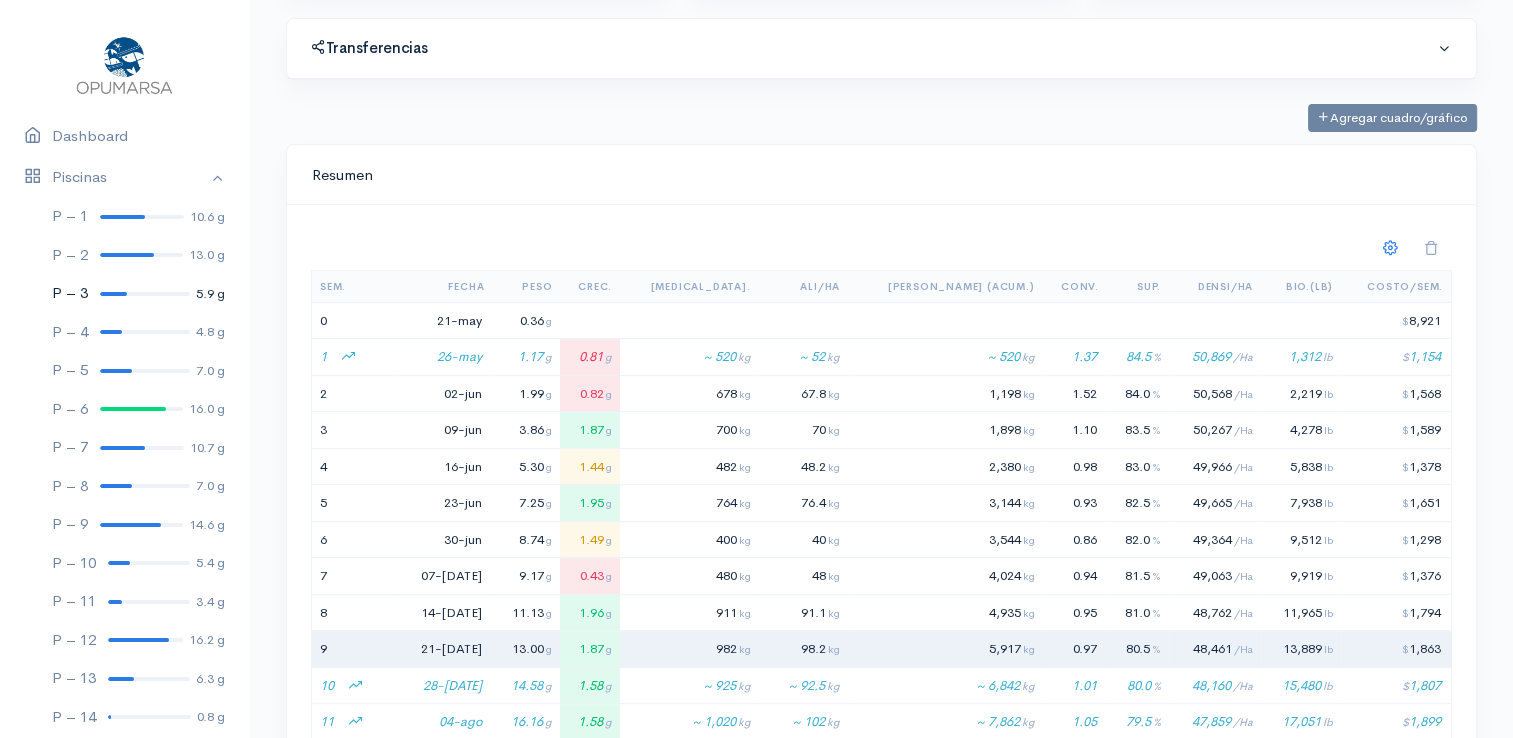 click at bounding box center (145, 294) 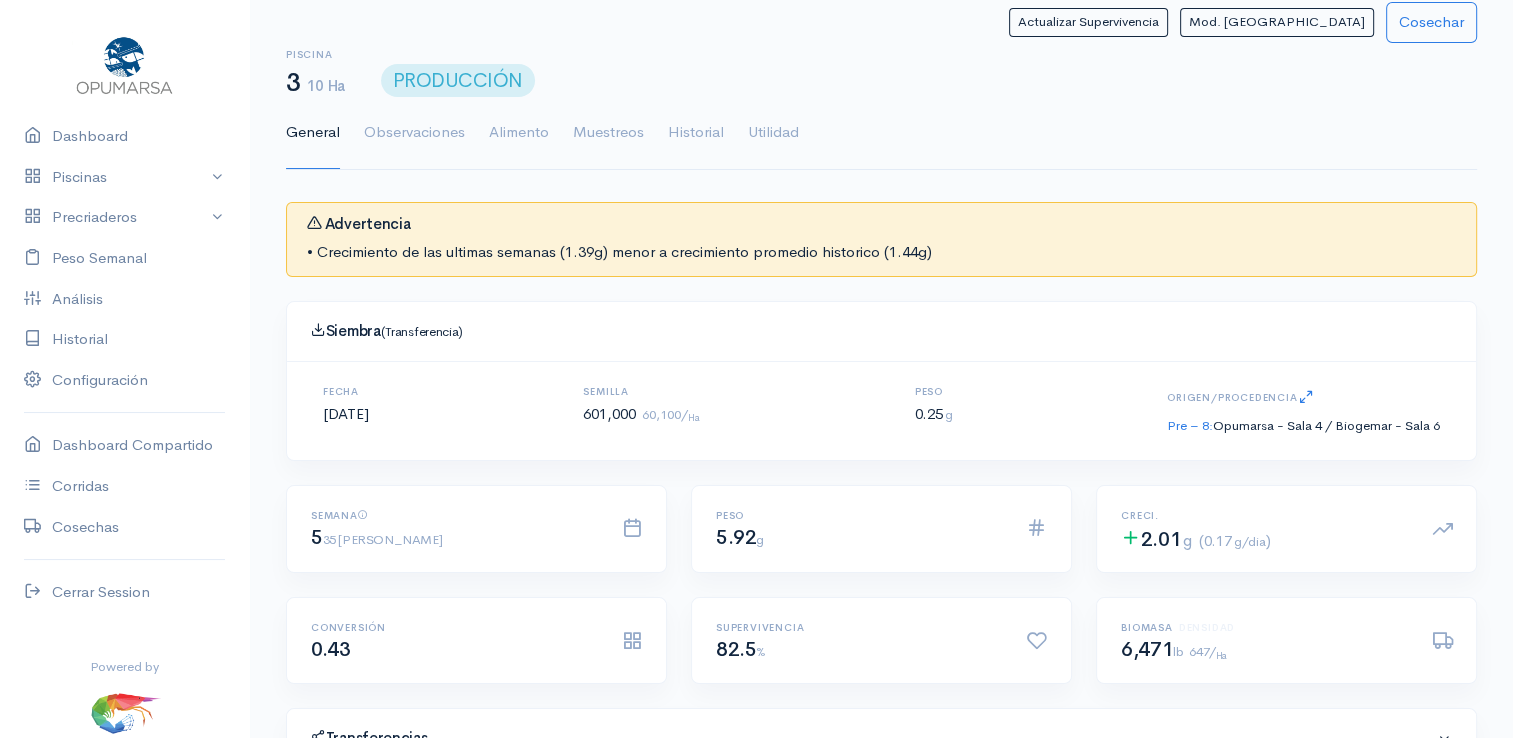 scroll, scrollTop: 0, scrollLeft: 0, axis: both 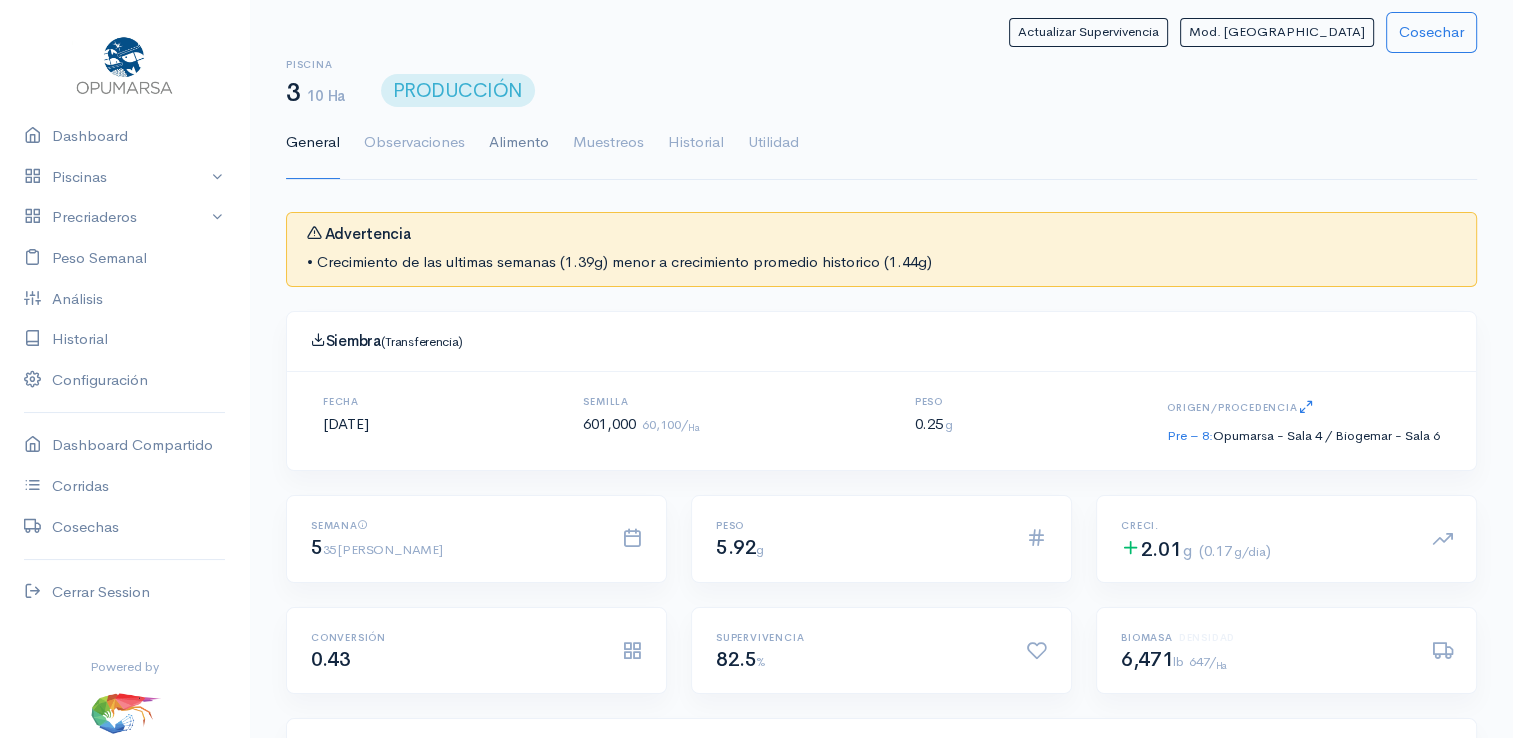 click on "Alimento" at bounding box center [519, 143] 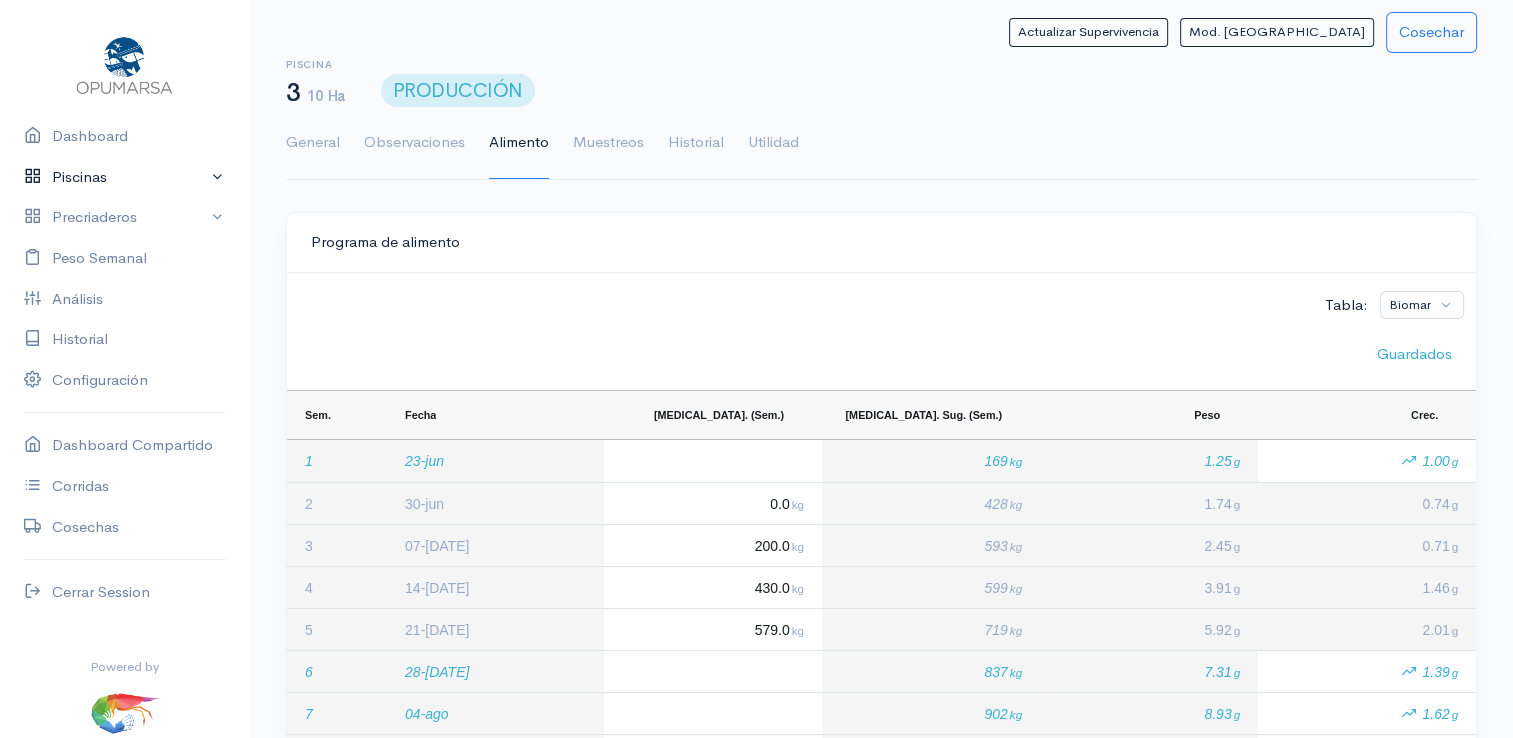 click on "Piscinas" at bounding box center [124, 177] 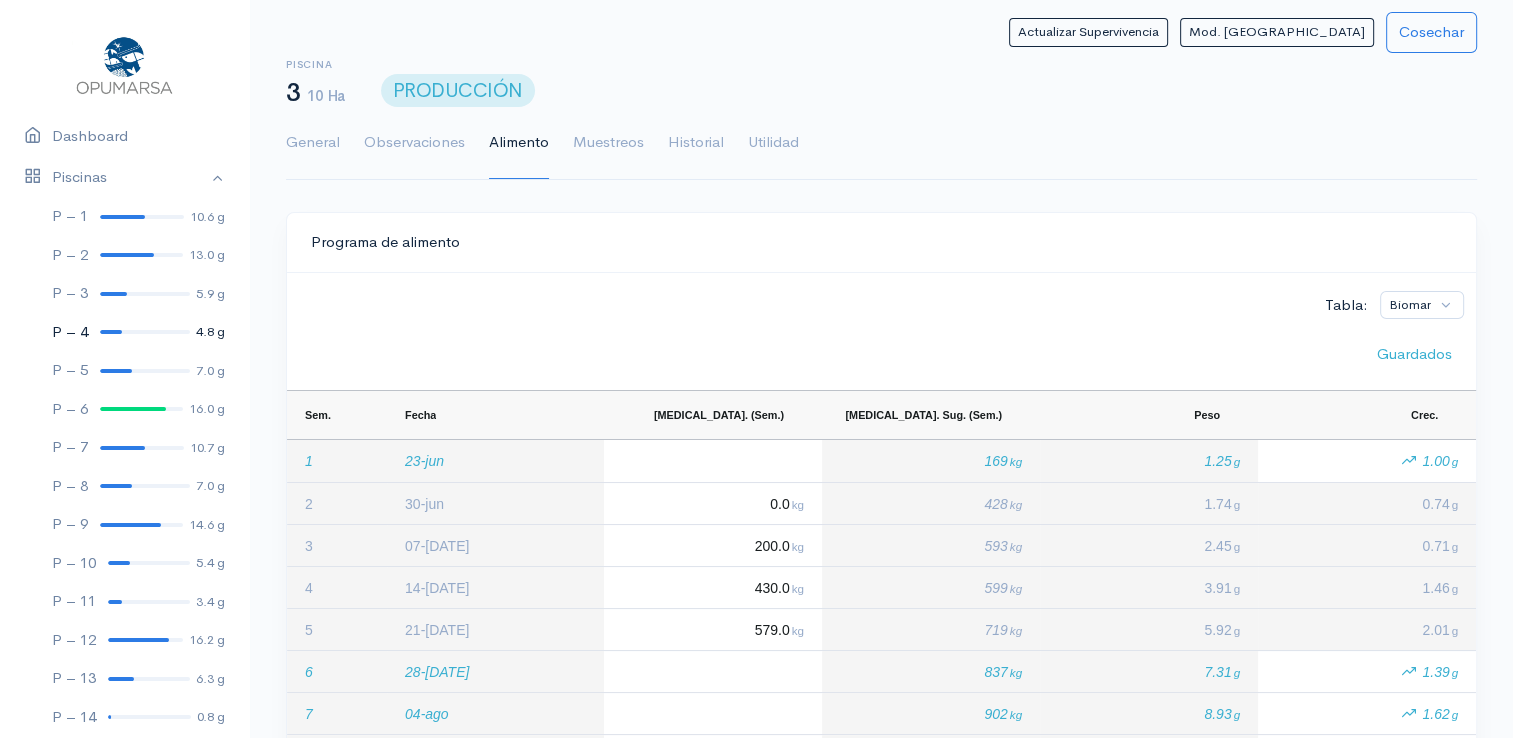 click at bounding box center (111, 332) 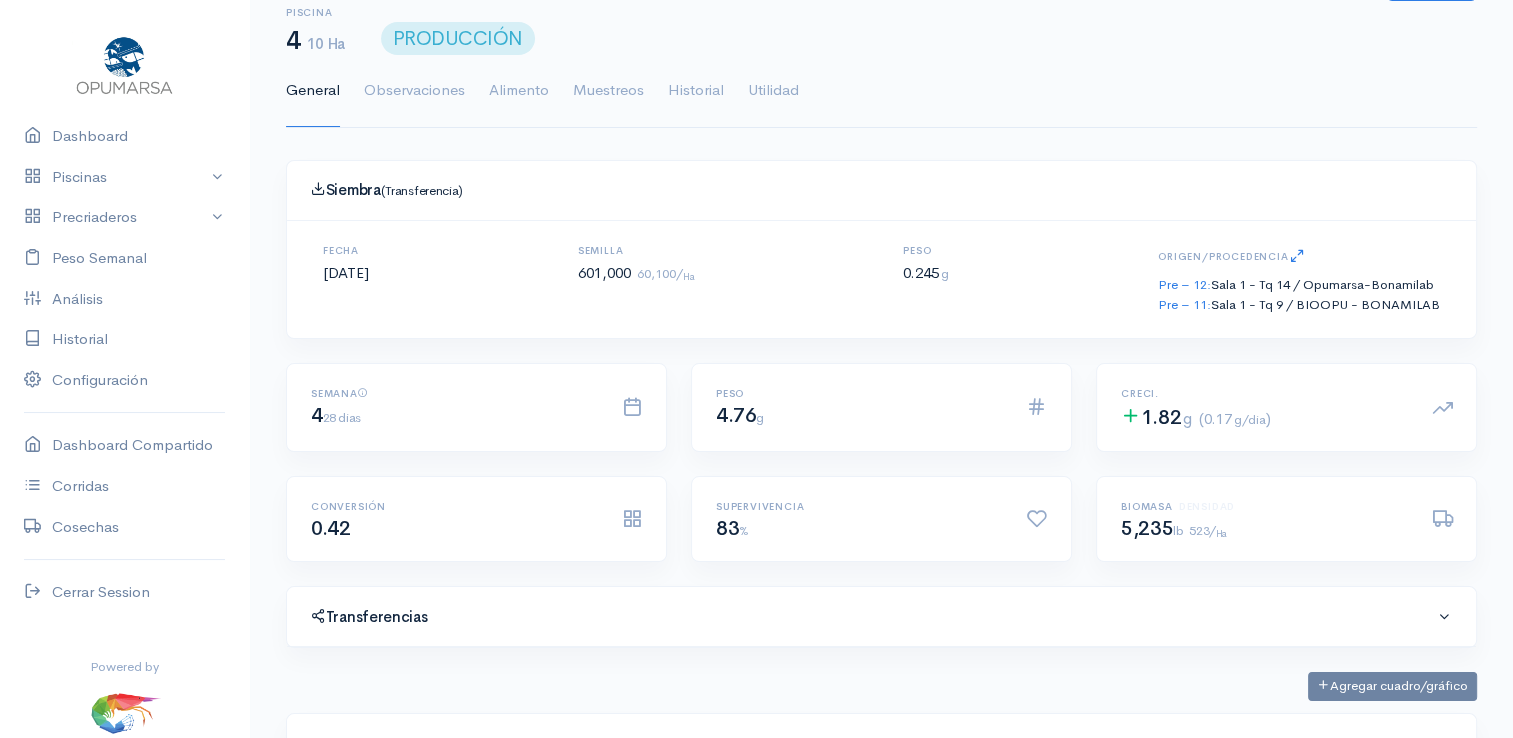 scroll, scrollTop: 0, scrollLeft: 0, axis: both 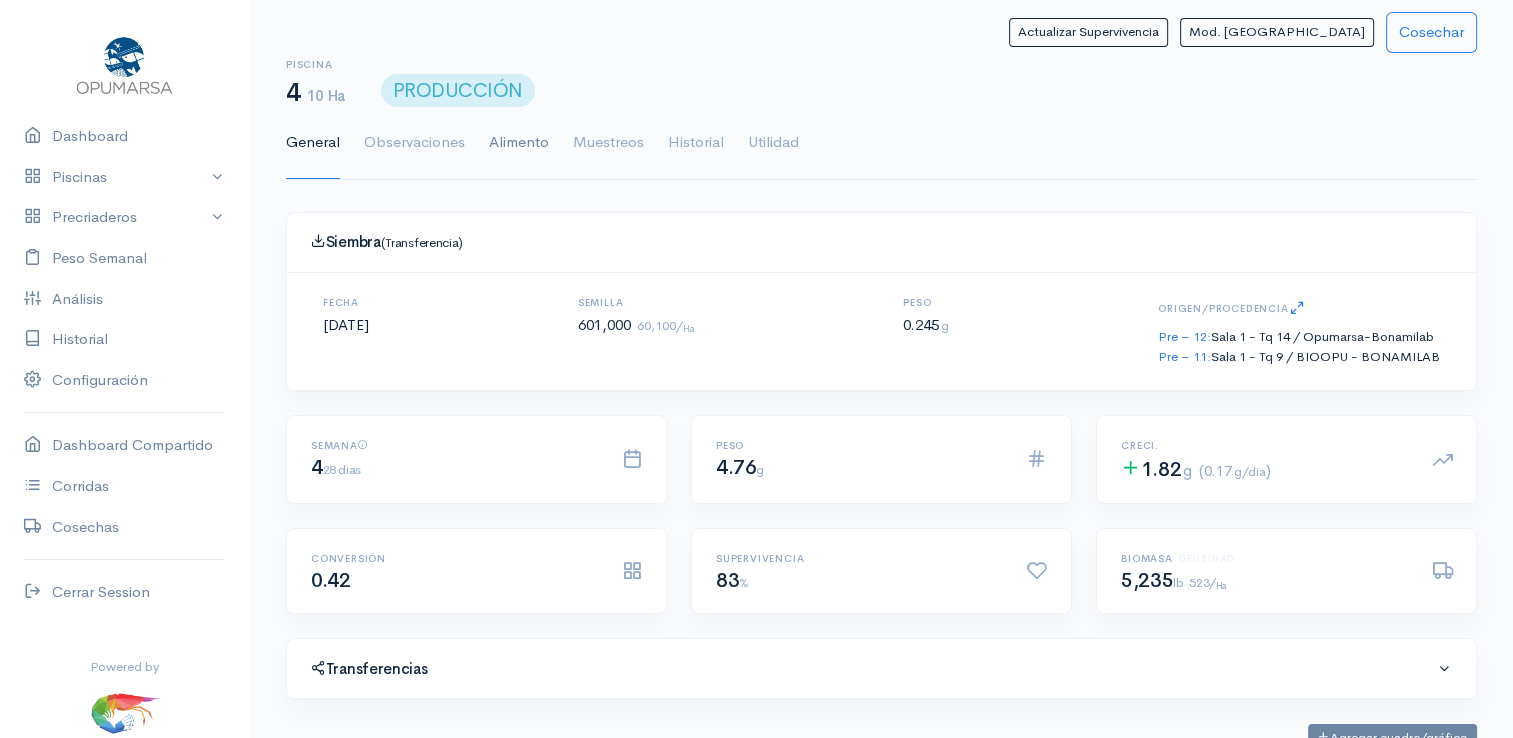 click on "Alimento" at bounding box center [519, 143] 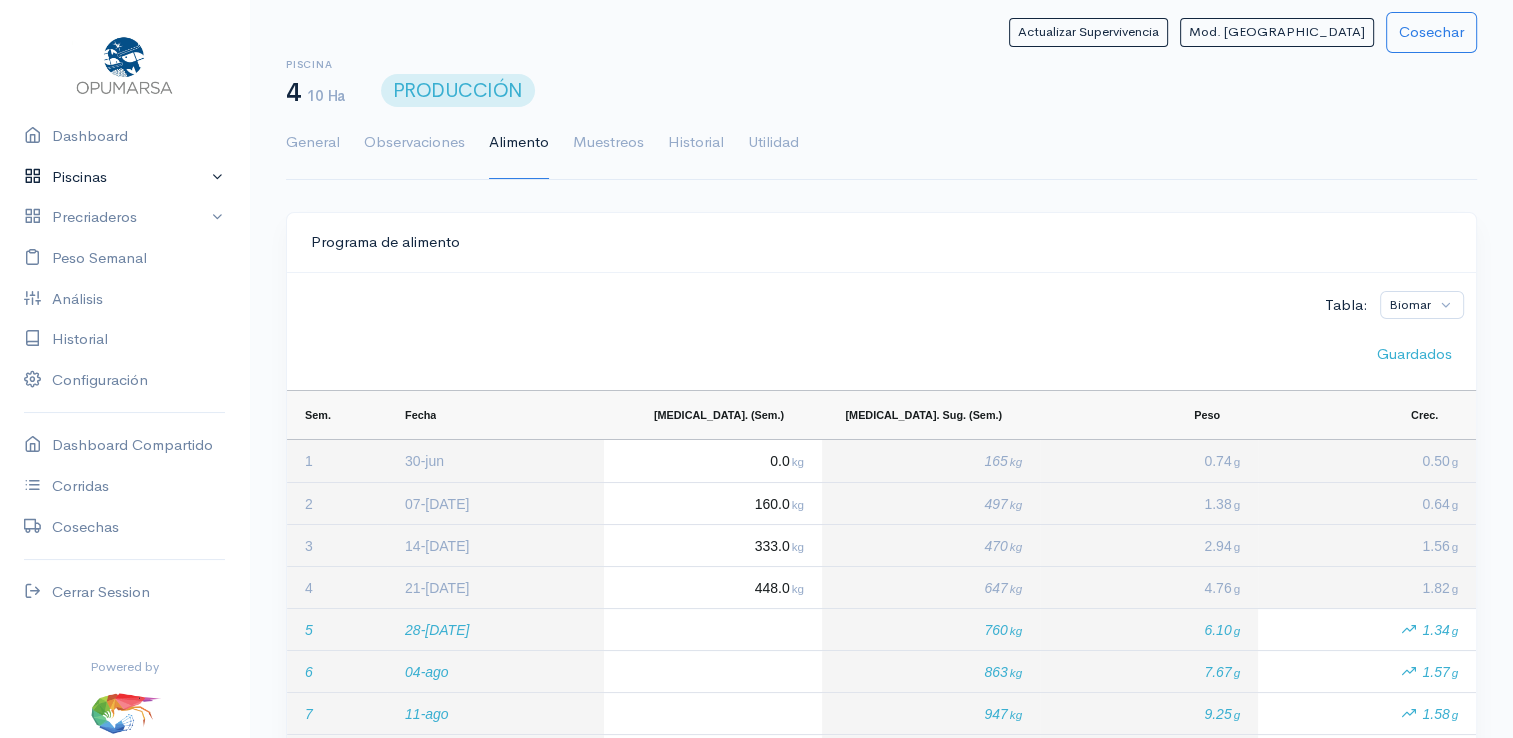 click on "Piscinas" at bounding box center (124, 177) 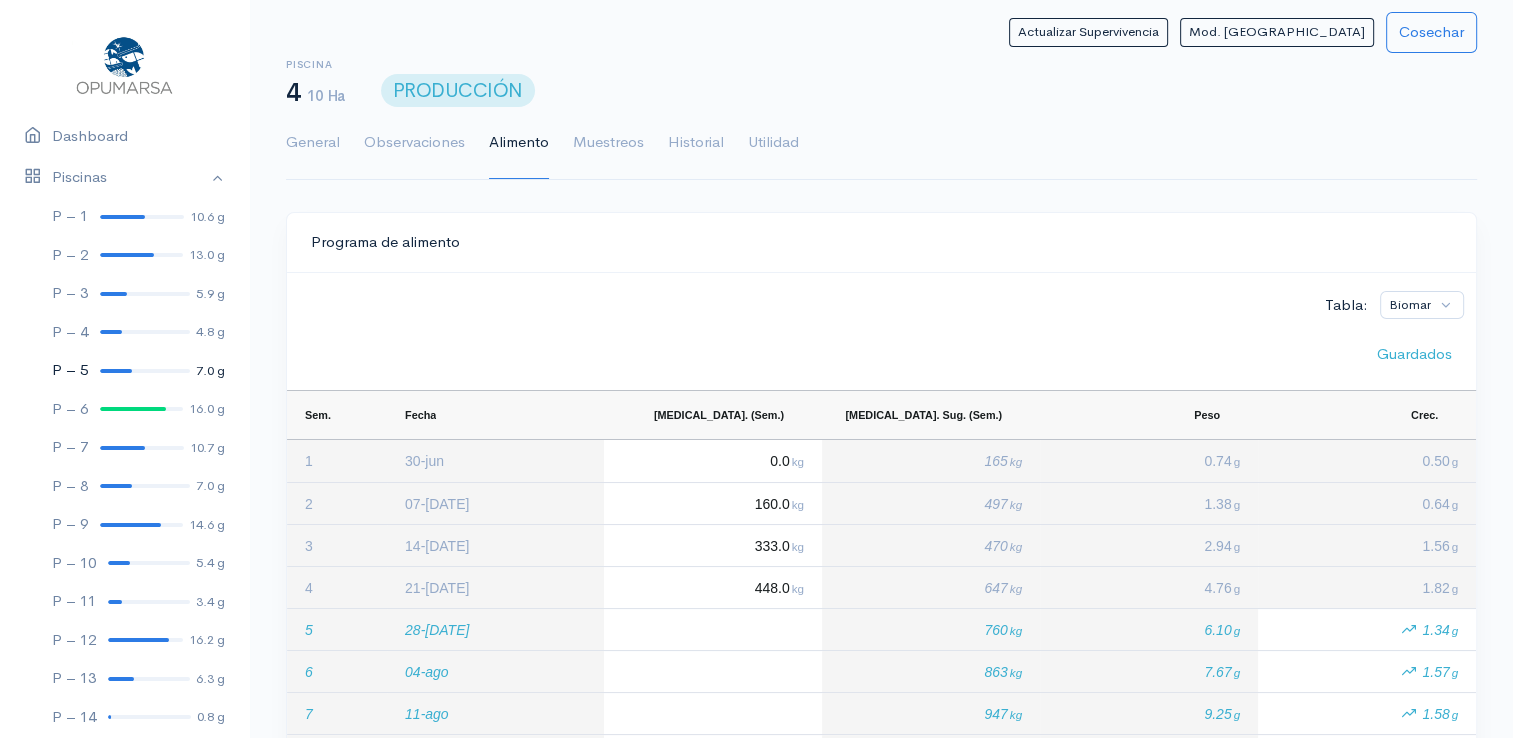 click at bounding box center (116, 371) 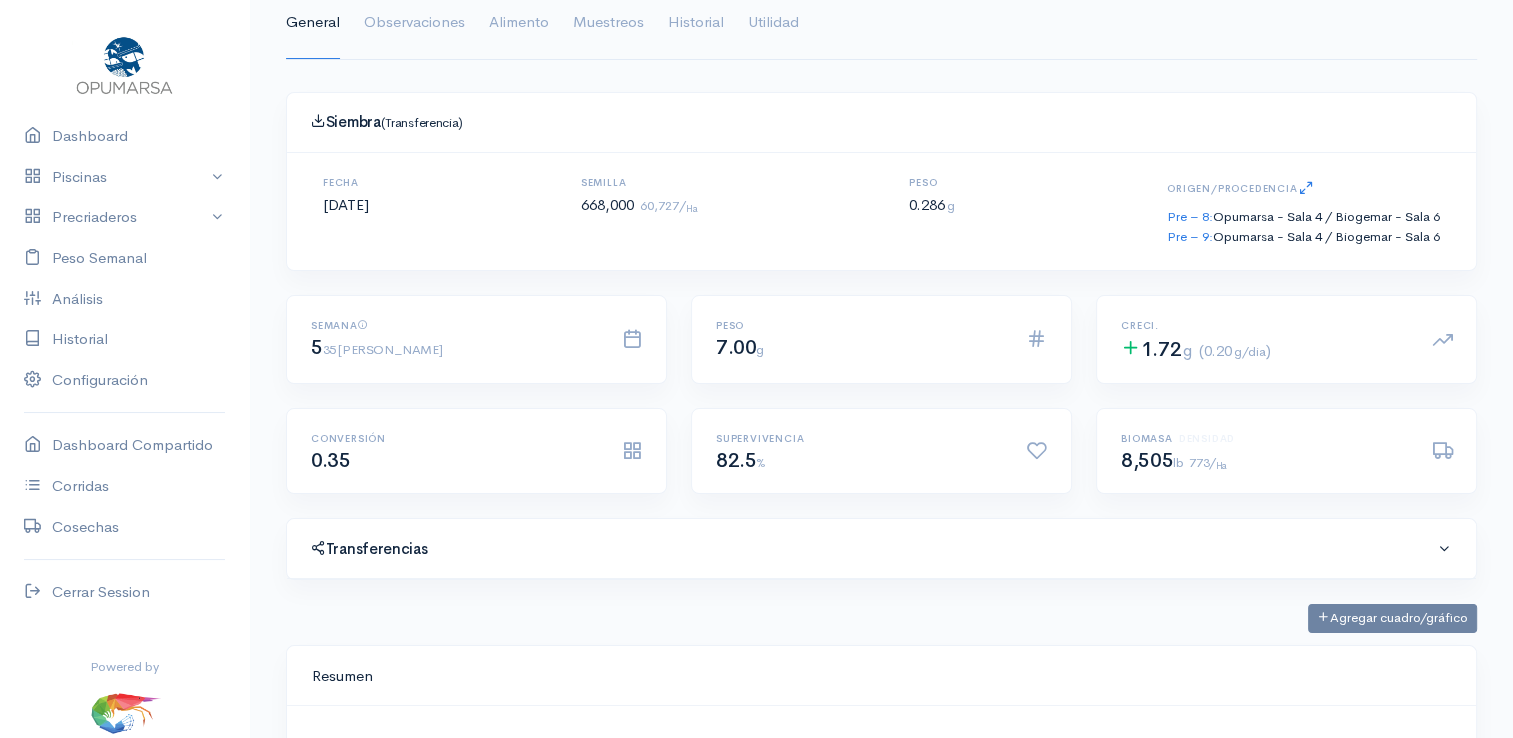 scroll, scrollTop: 0, scrollLeft: 0, axis: both 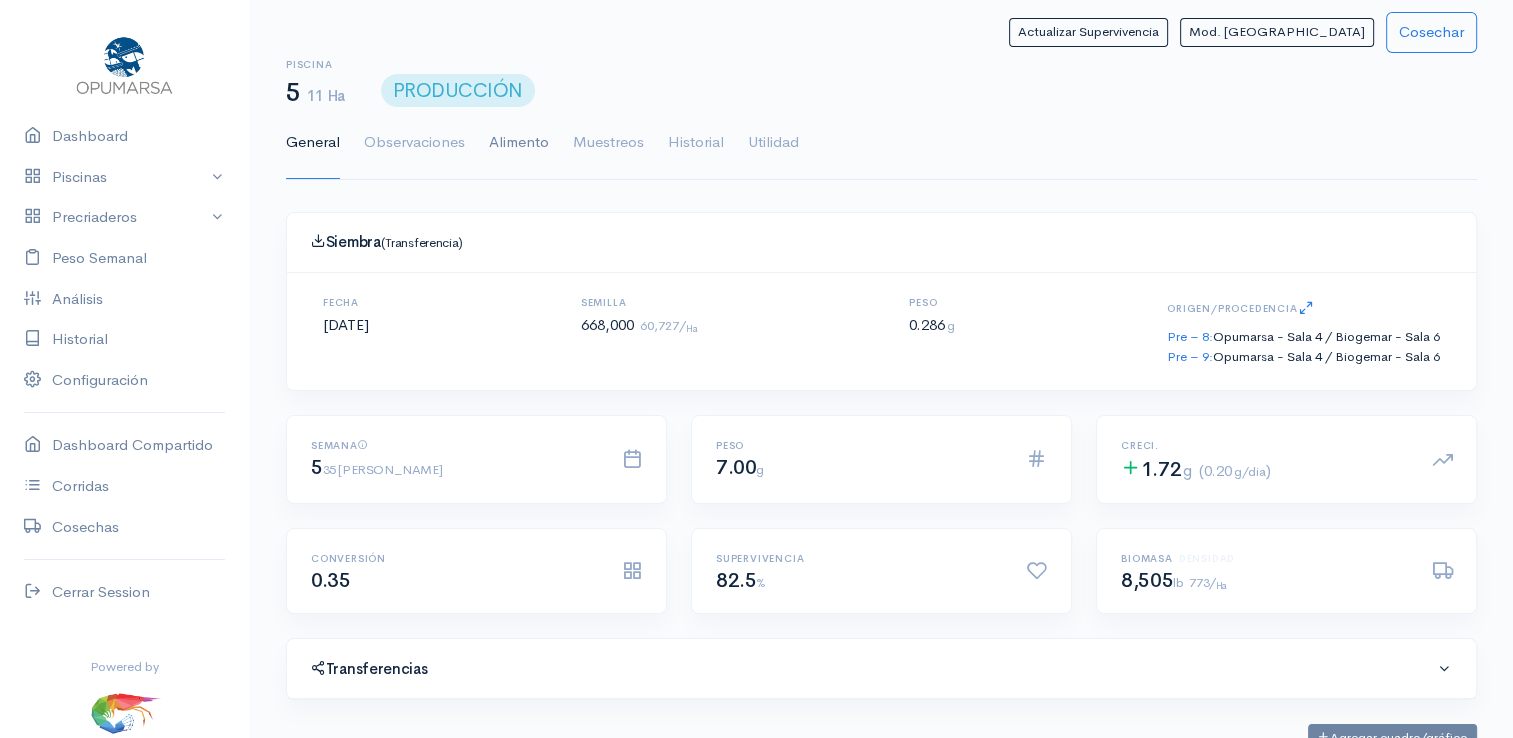 click on "Alimento" at bounding box center (519, 143) 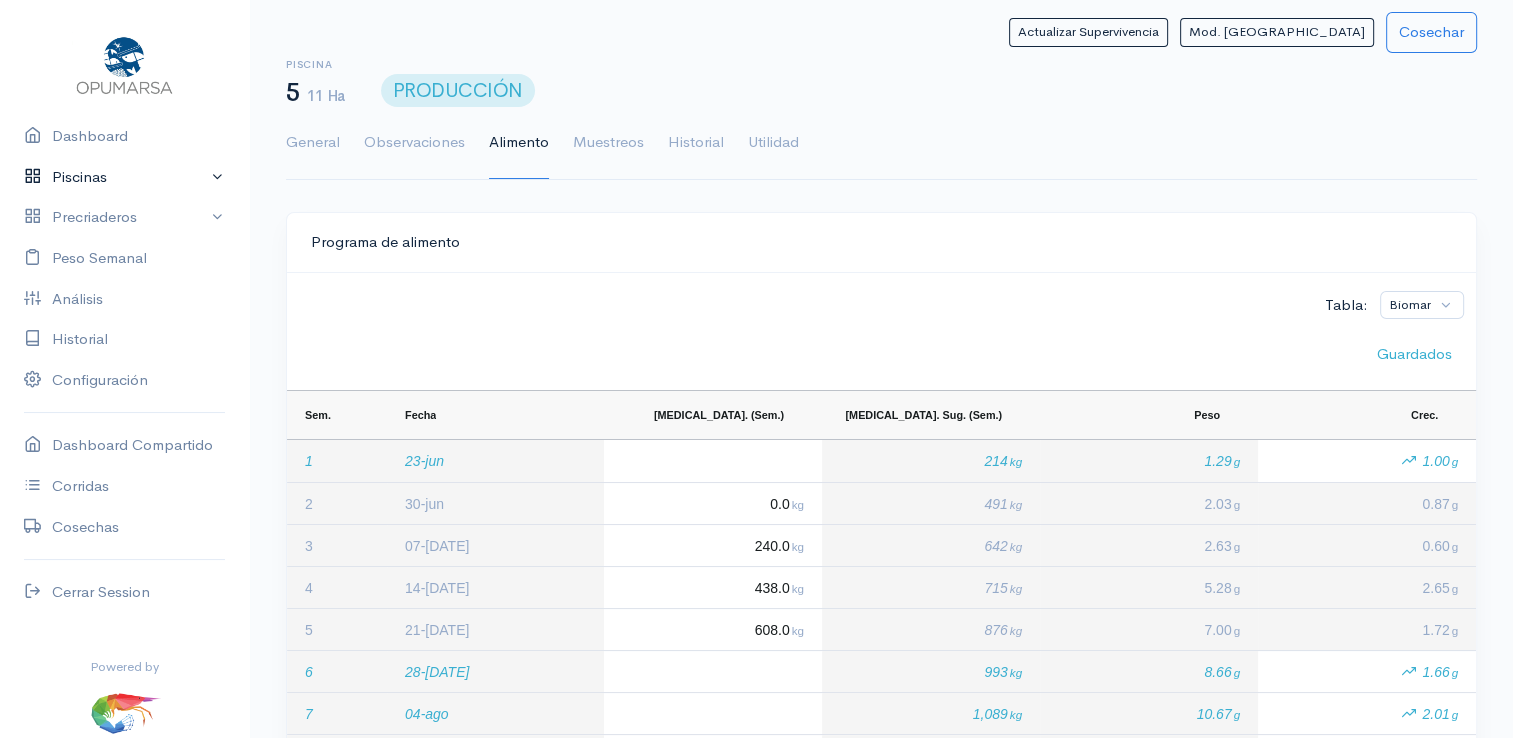 click on "Piscinas" at bounding box center (124, 177) 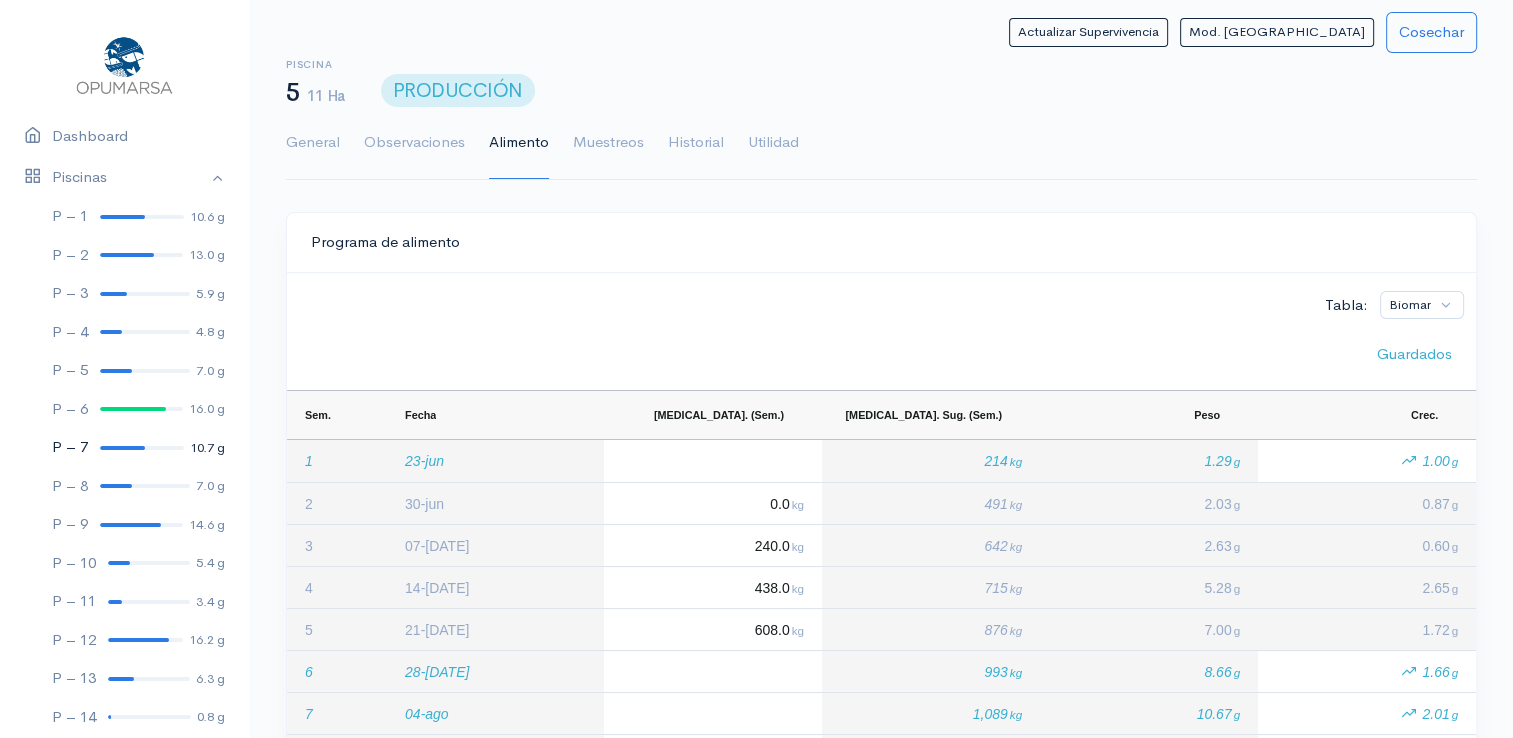 click at bounding box center [122, 448] 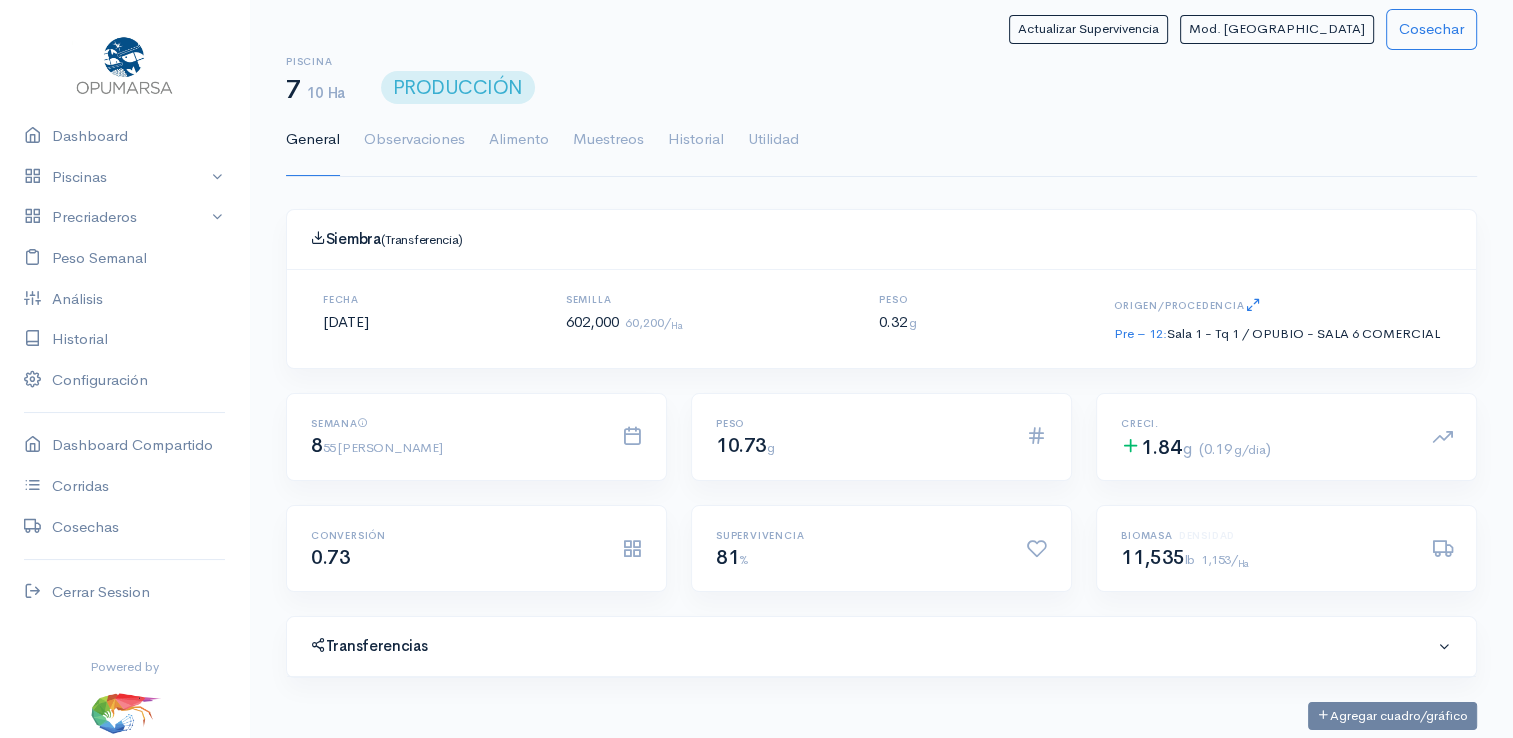 scroll, scrollTop: 0, scrollLeft: 0, axis: both 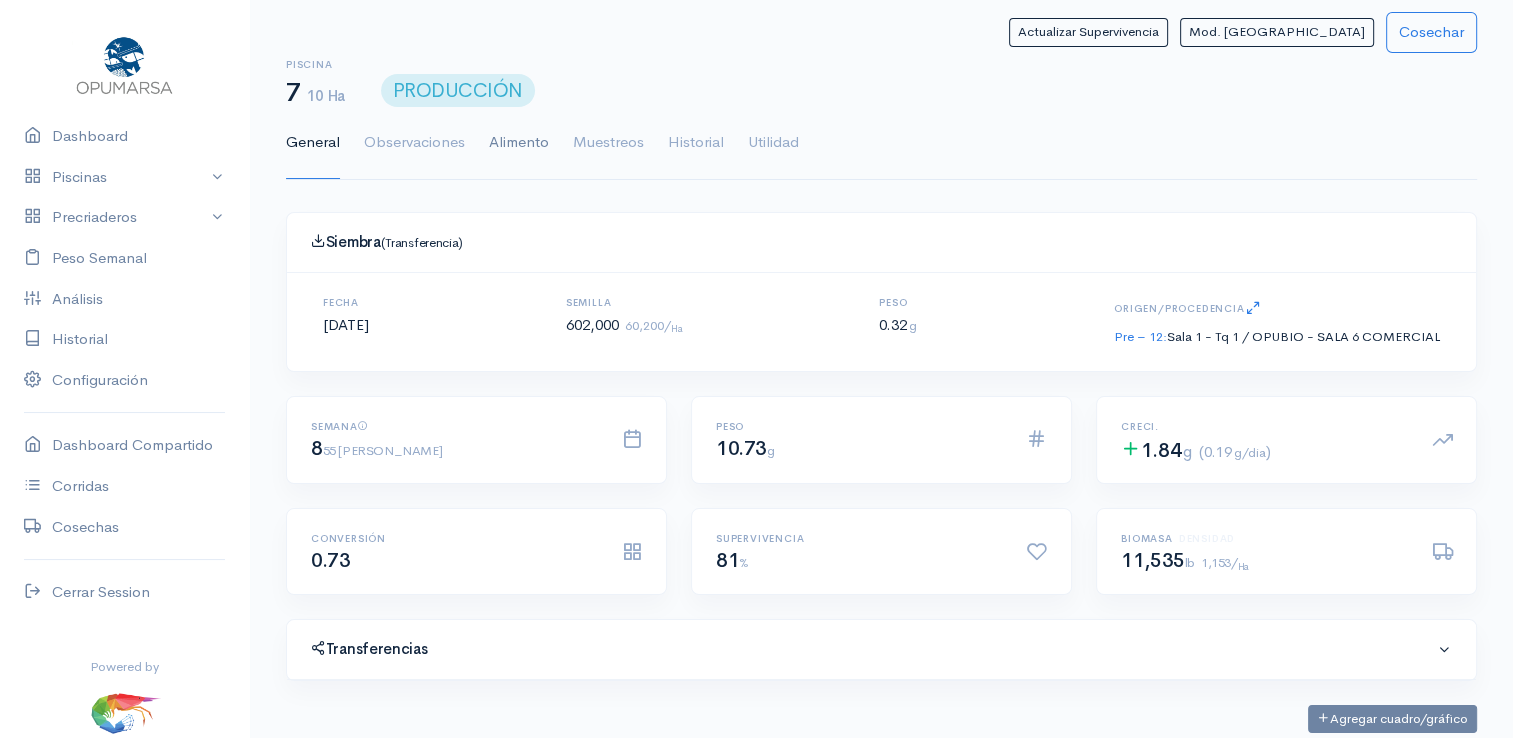 click on "Alimento" at bounding box center [519, 143] 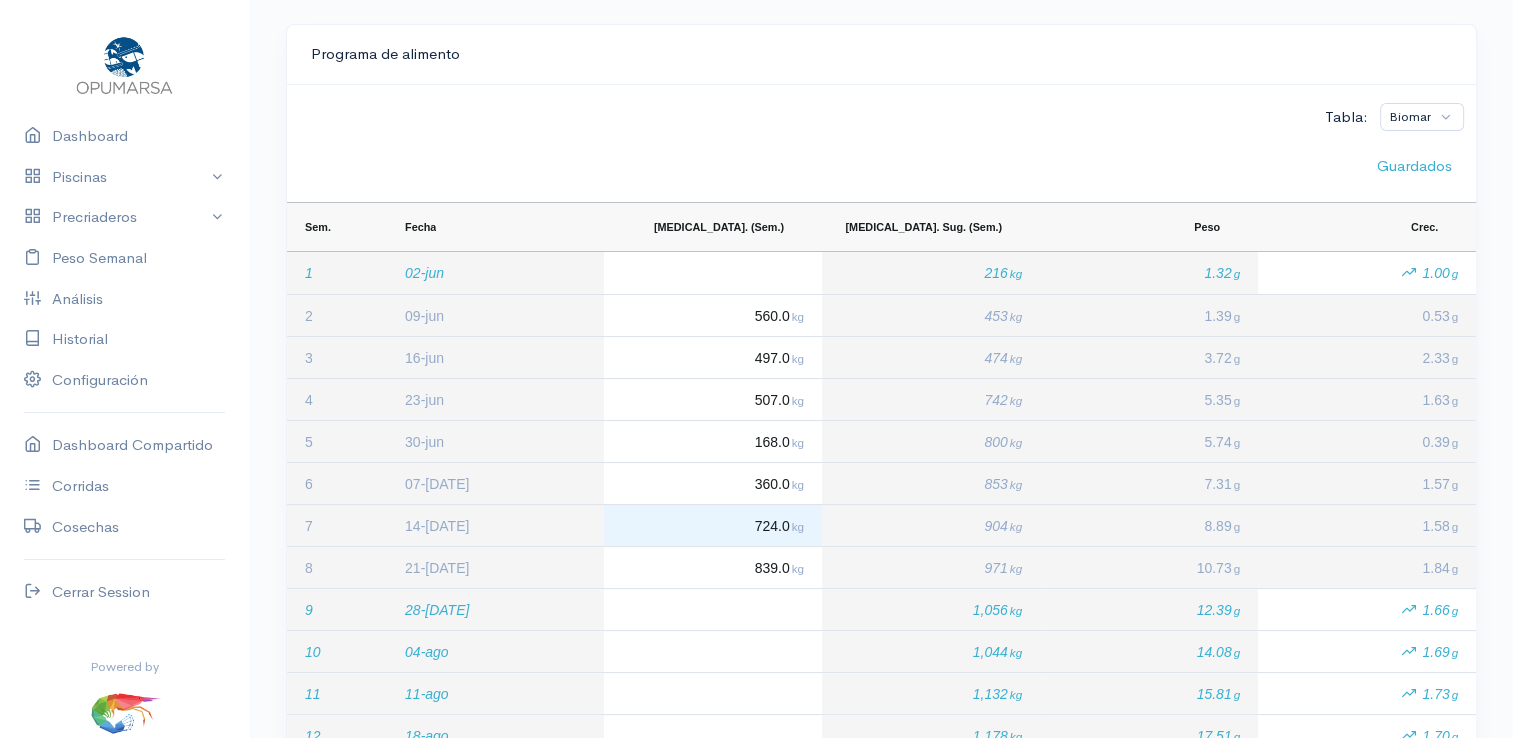 scroll, scrollTop: 200, scrollLeft: 0, axis: vertical 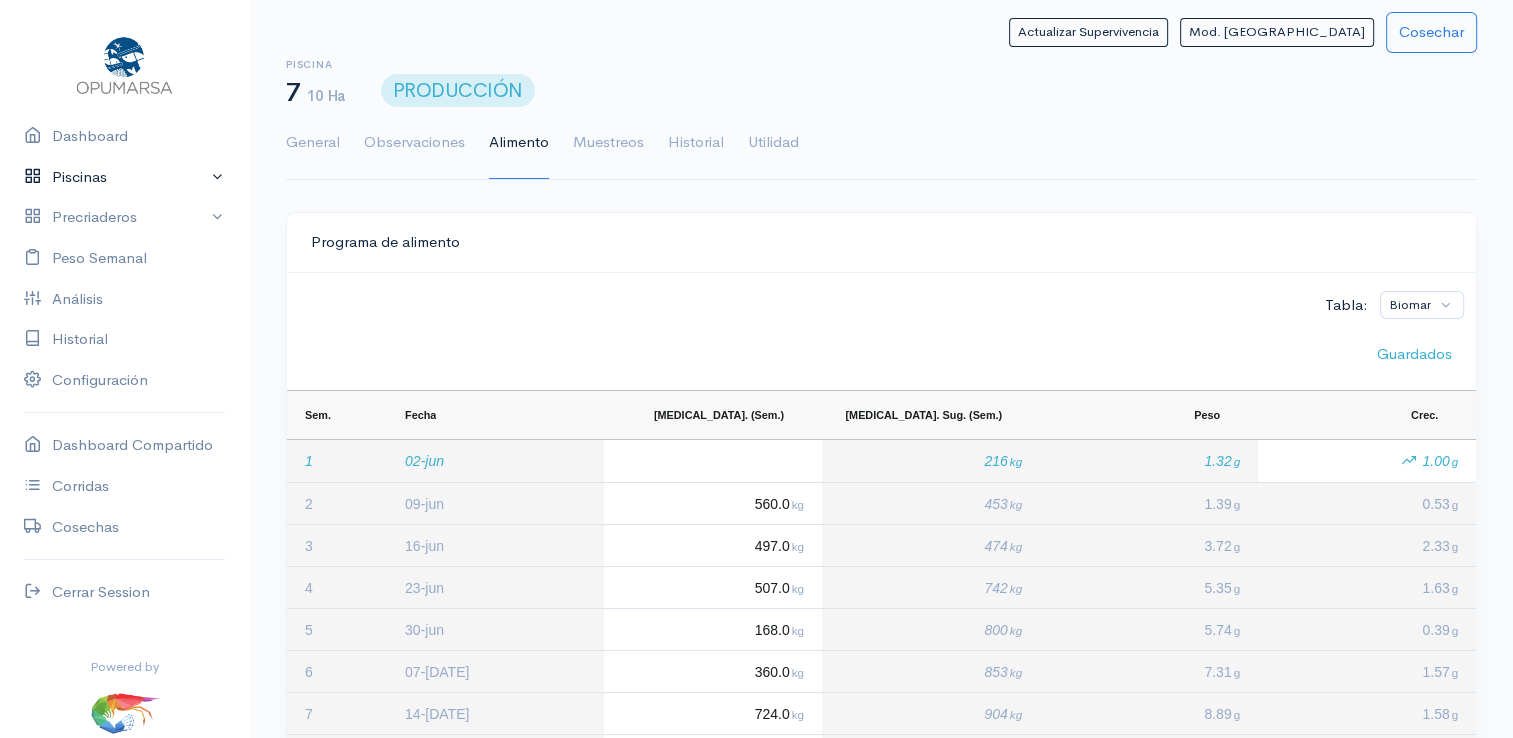 click on "Piscinas" at bounding box center (124, 177) 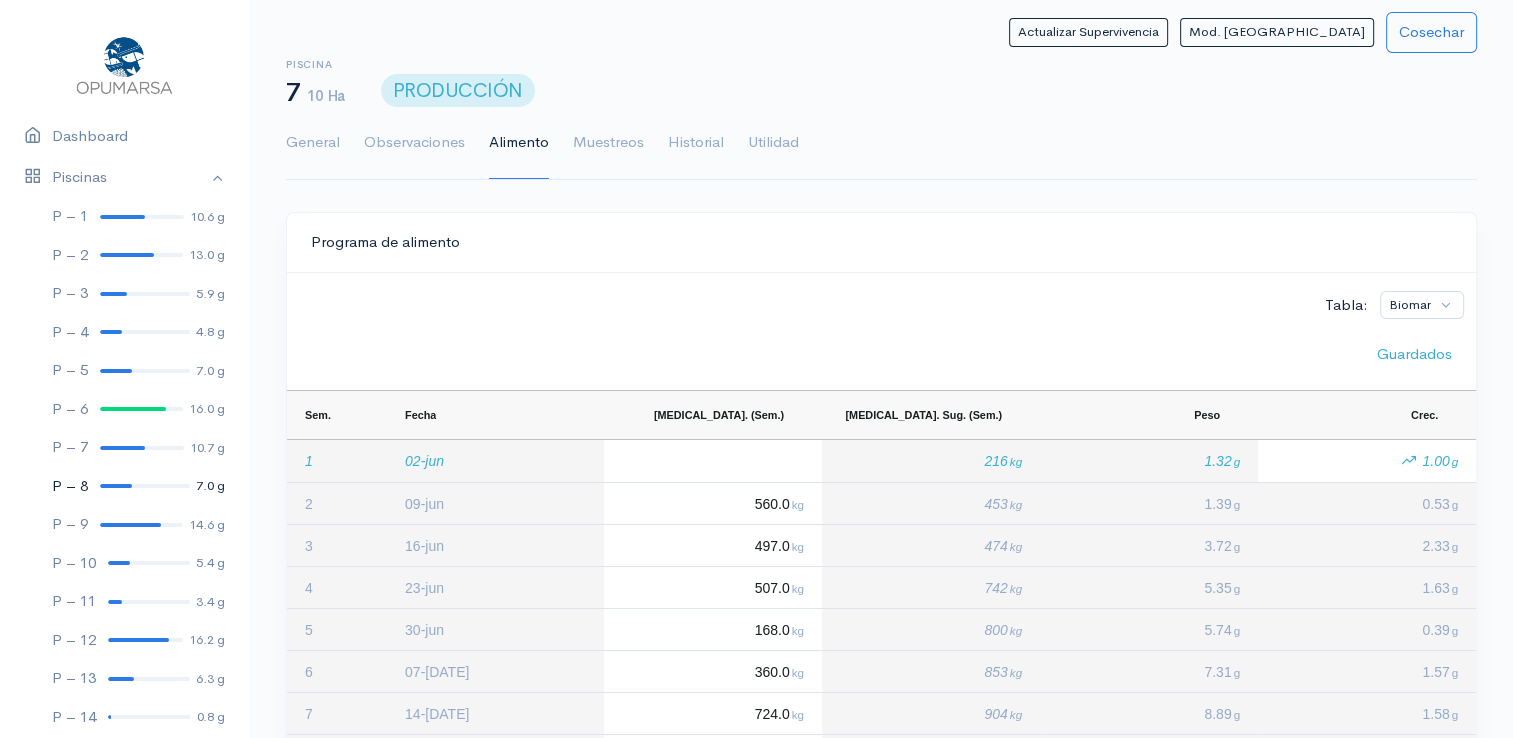 click at bounding box center (145, 486) 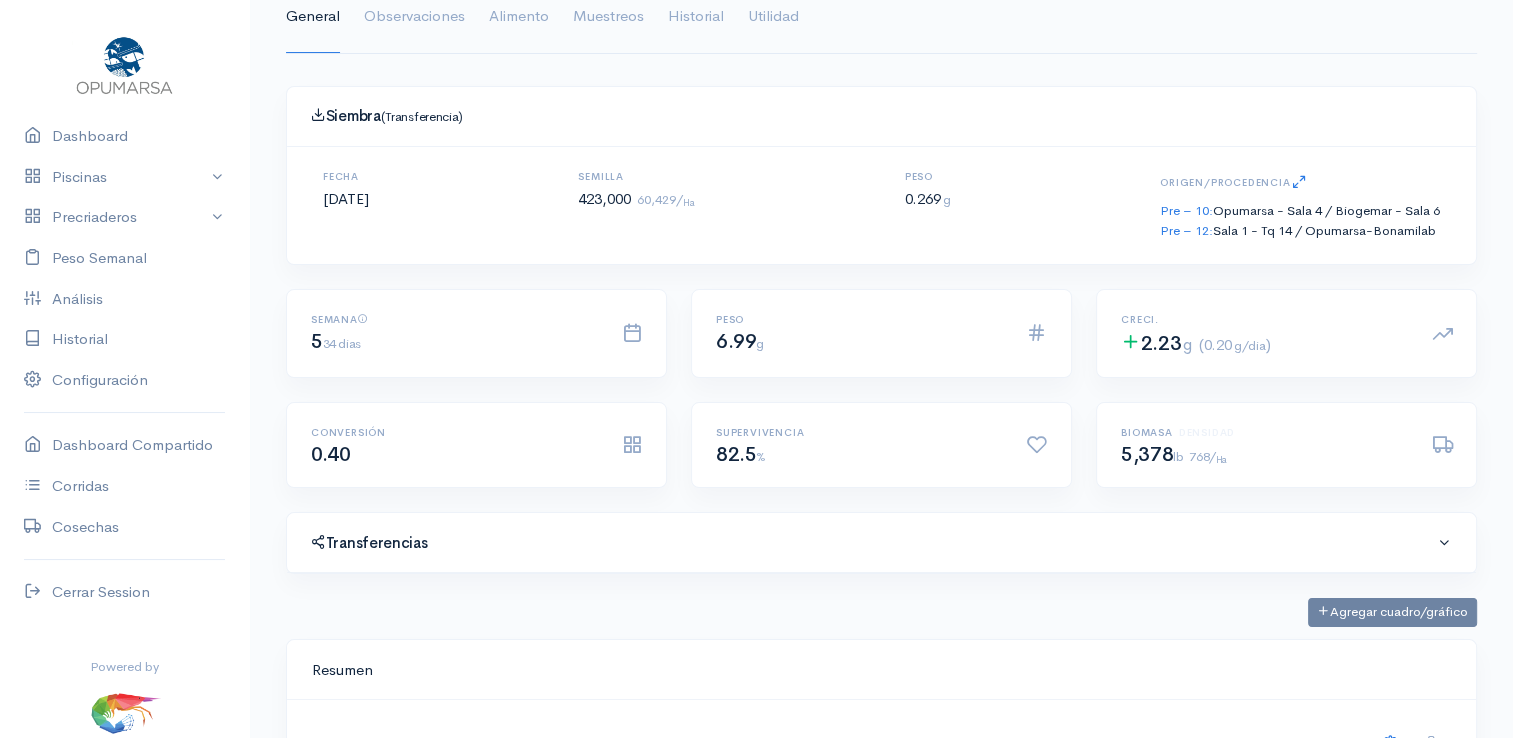 scroll, scrollTop: 0, scrollLeft: 0, axis: both 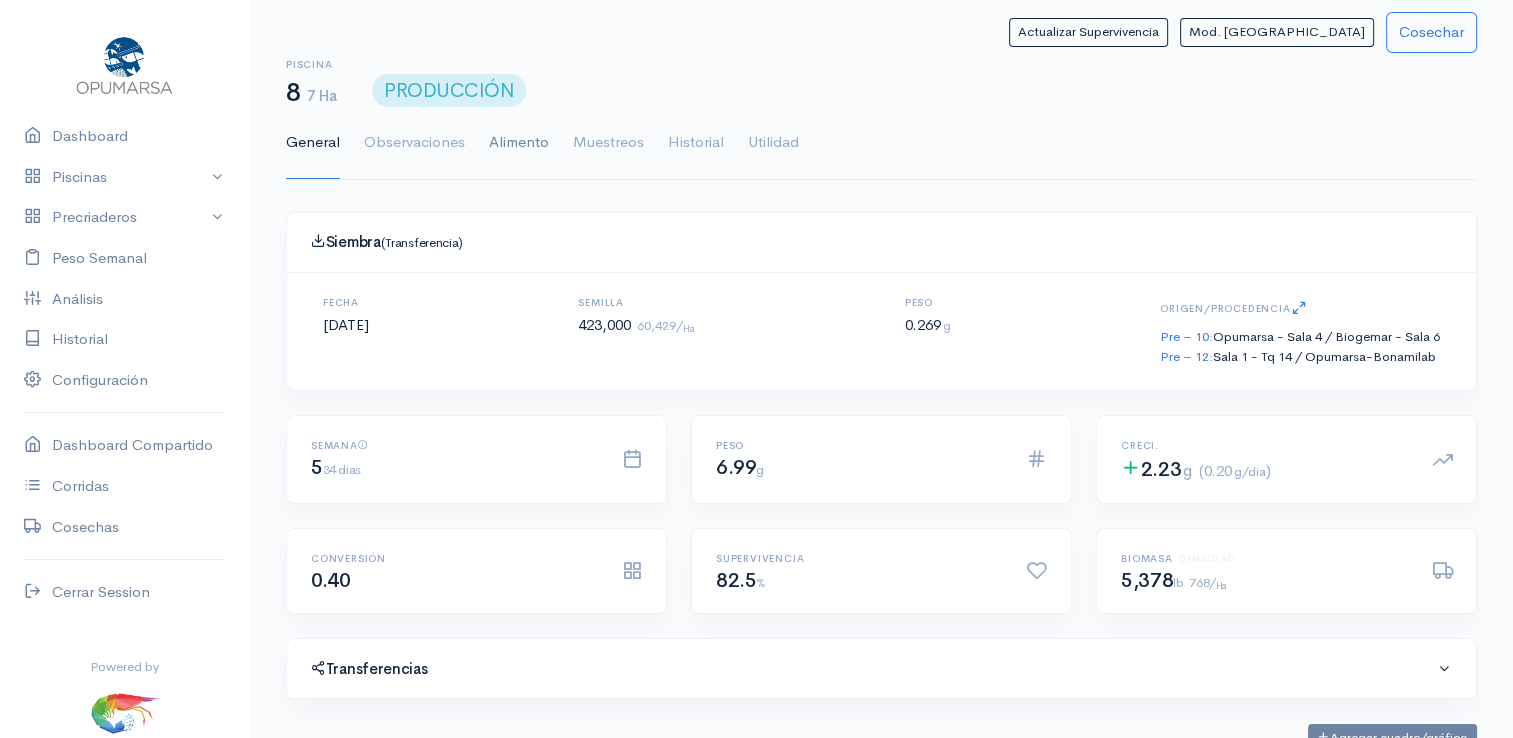 click on "Alimento" at bounding box center (519, 143) 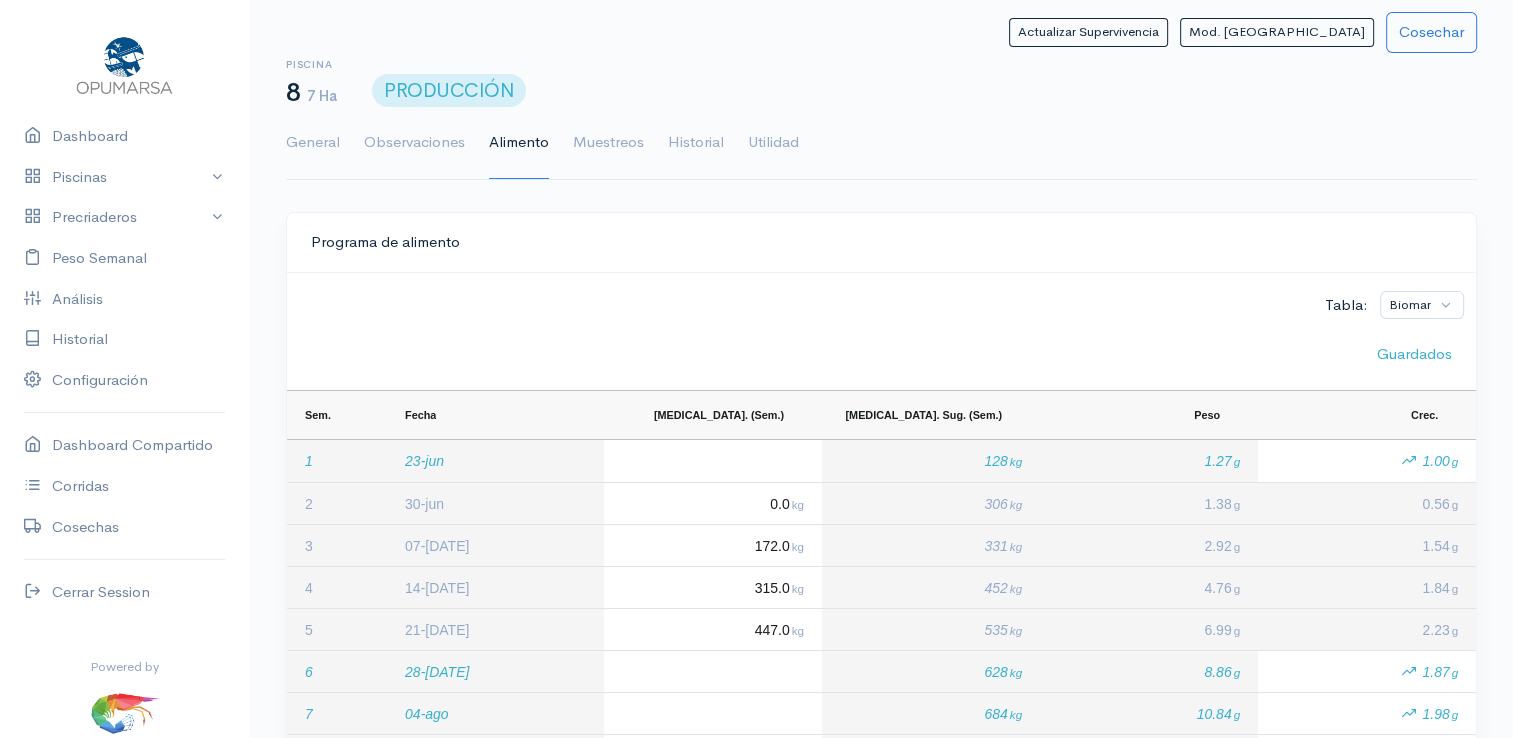 click on "General   Observaciones   Alimento   Muestreos   Historial   Utilidad" 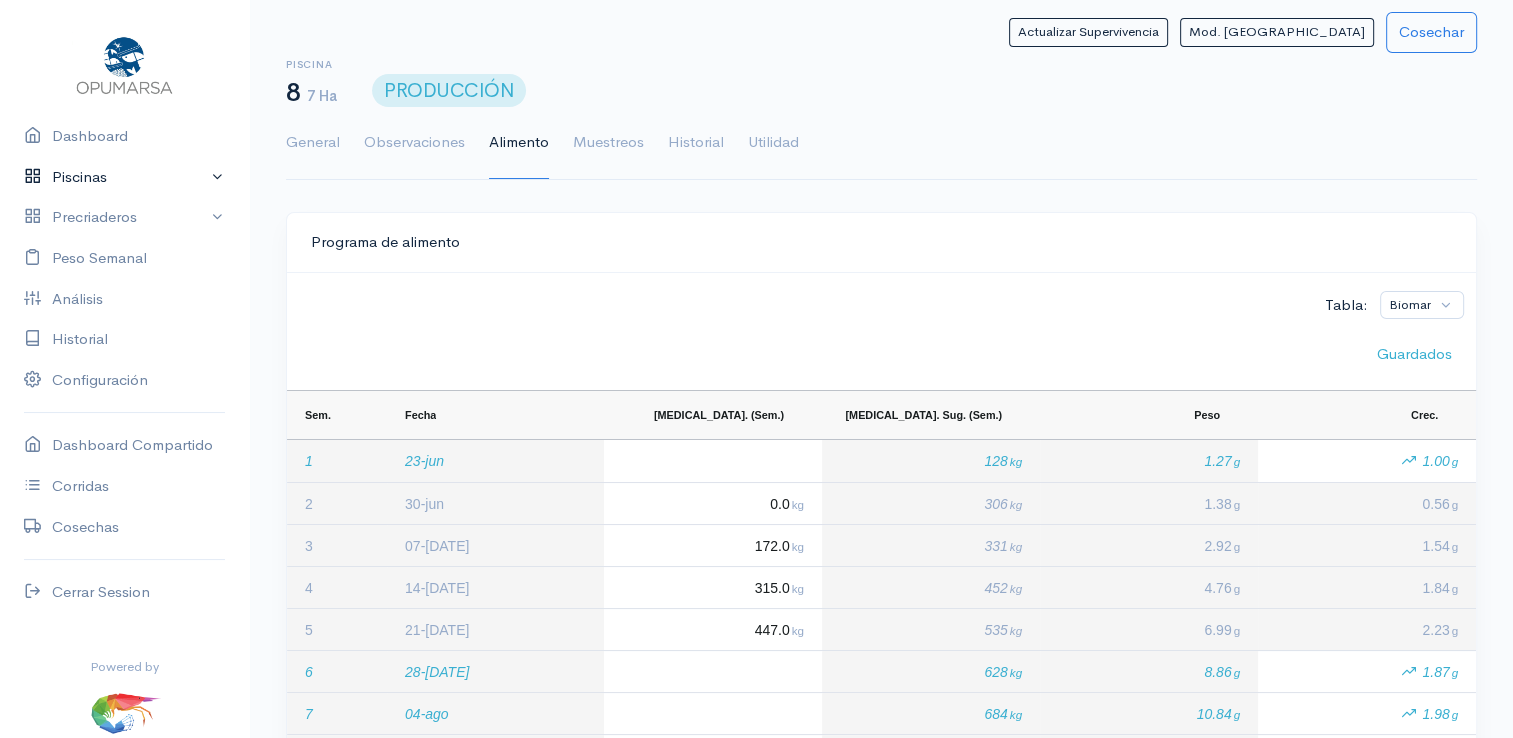 click on "Piscinas" at bounding box center [124, 177] 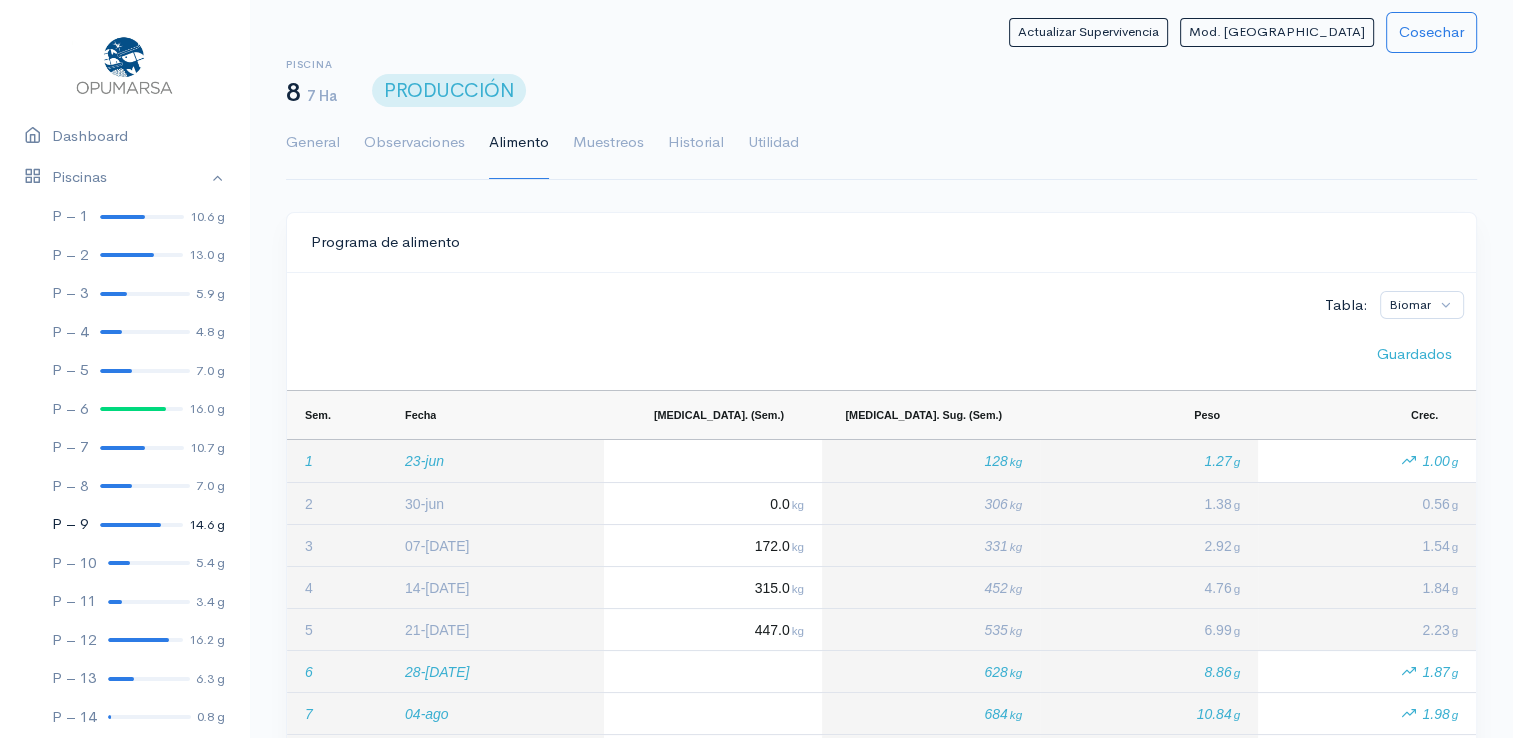 click at bounding box center (130, 525) 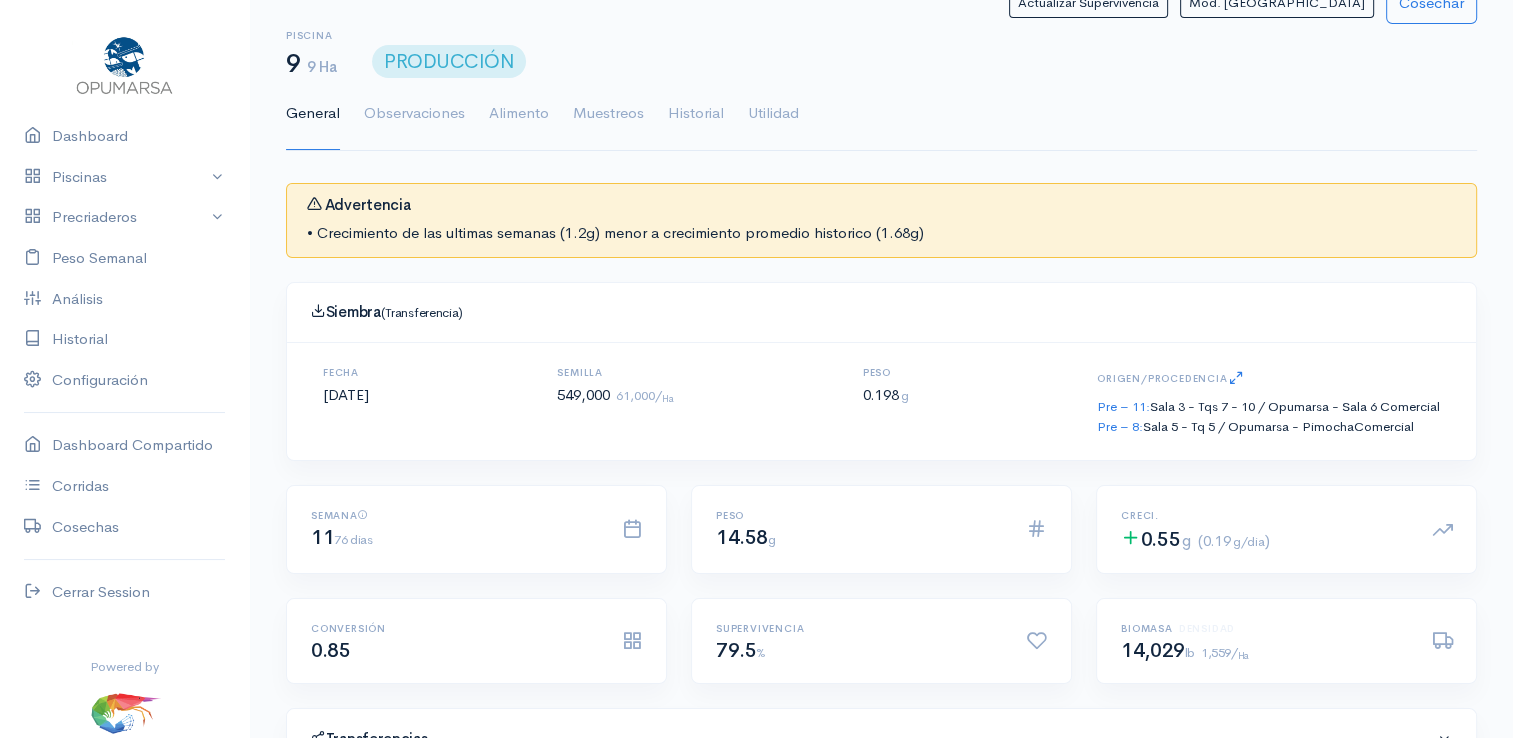 scroll, scrollTop: 0, scrollLeft: 0, axis: both 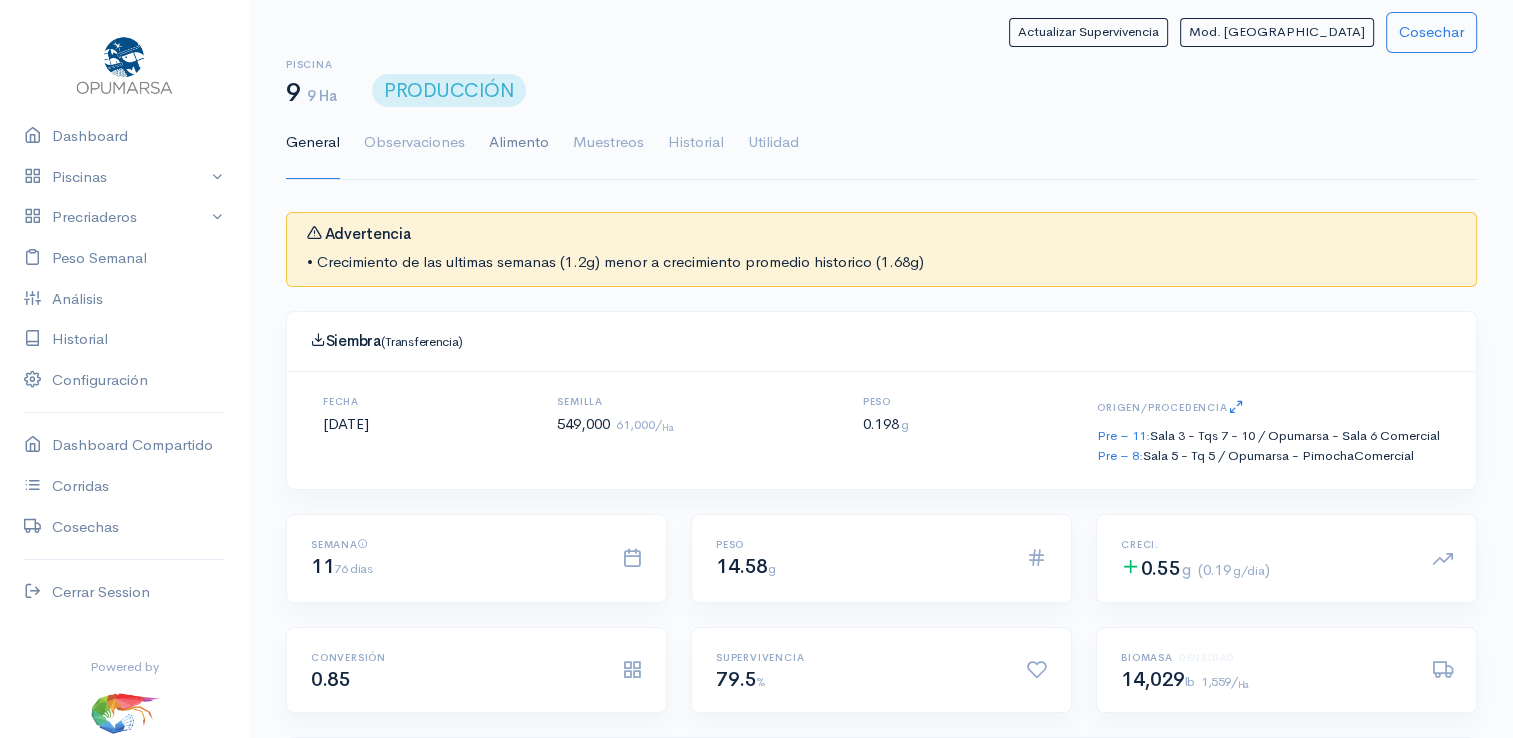 click on "Alimento" at bounding box center (519, 143) 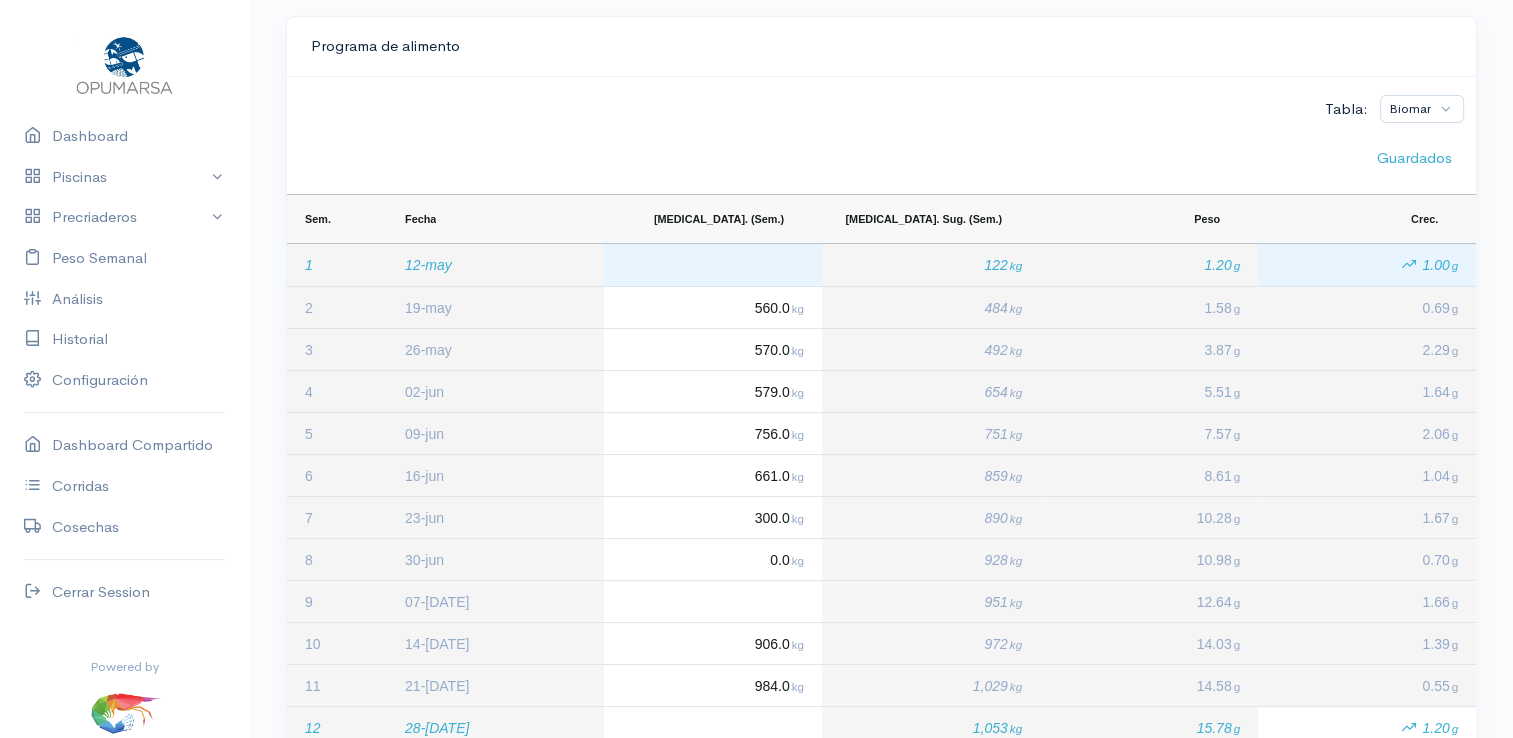 scroll, scrollTop: 300, scrollLeft: 0, axis: vertical 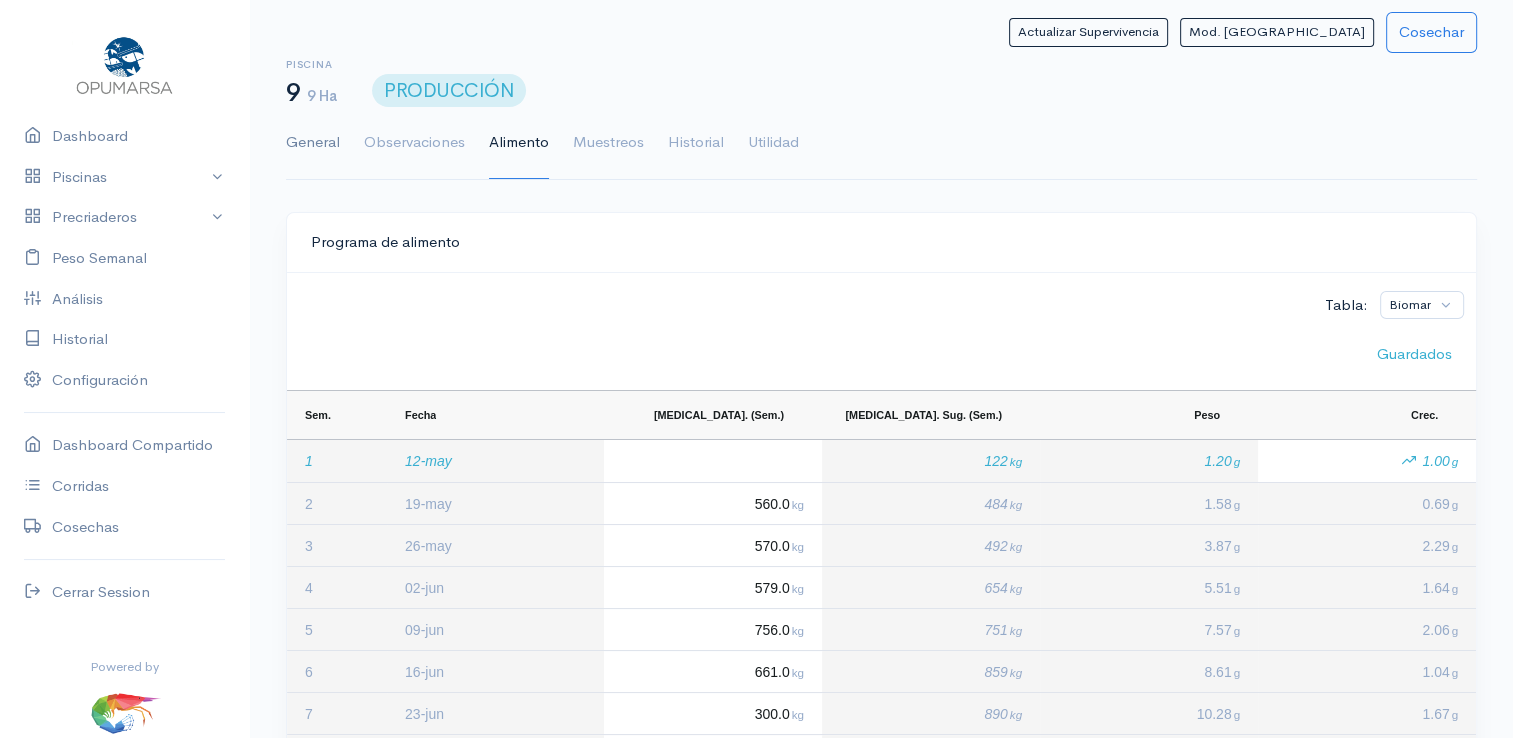 click on "General" at bounding box center (313, 143) 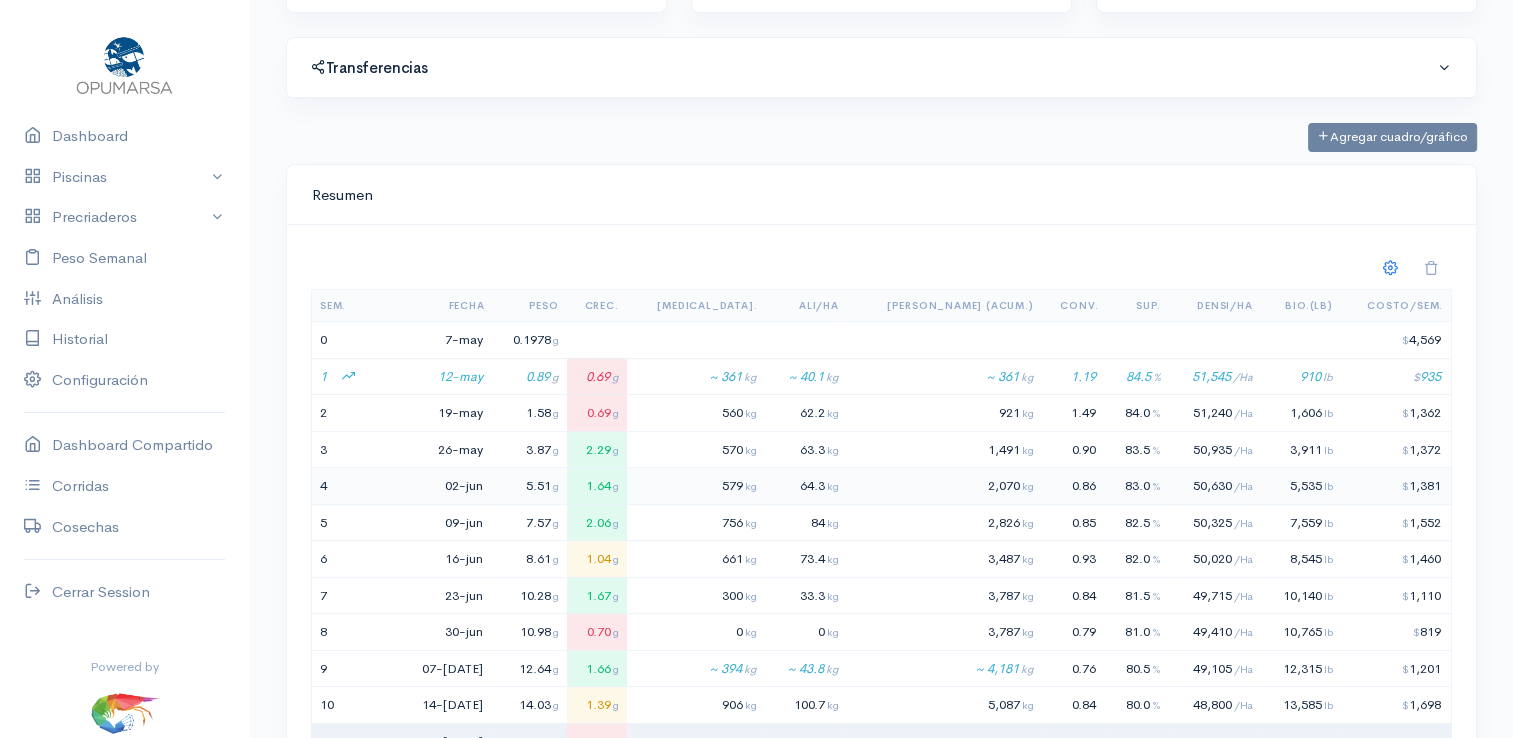 scroll, scrollTop: 800, scrollLeft: 0, axis: vertical 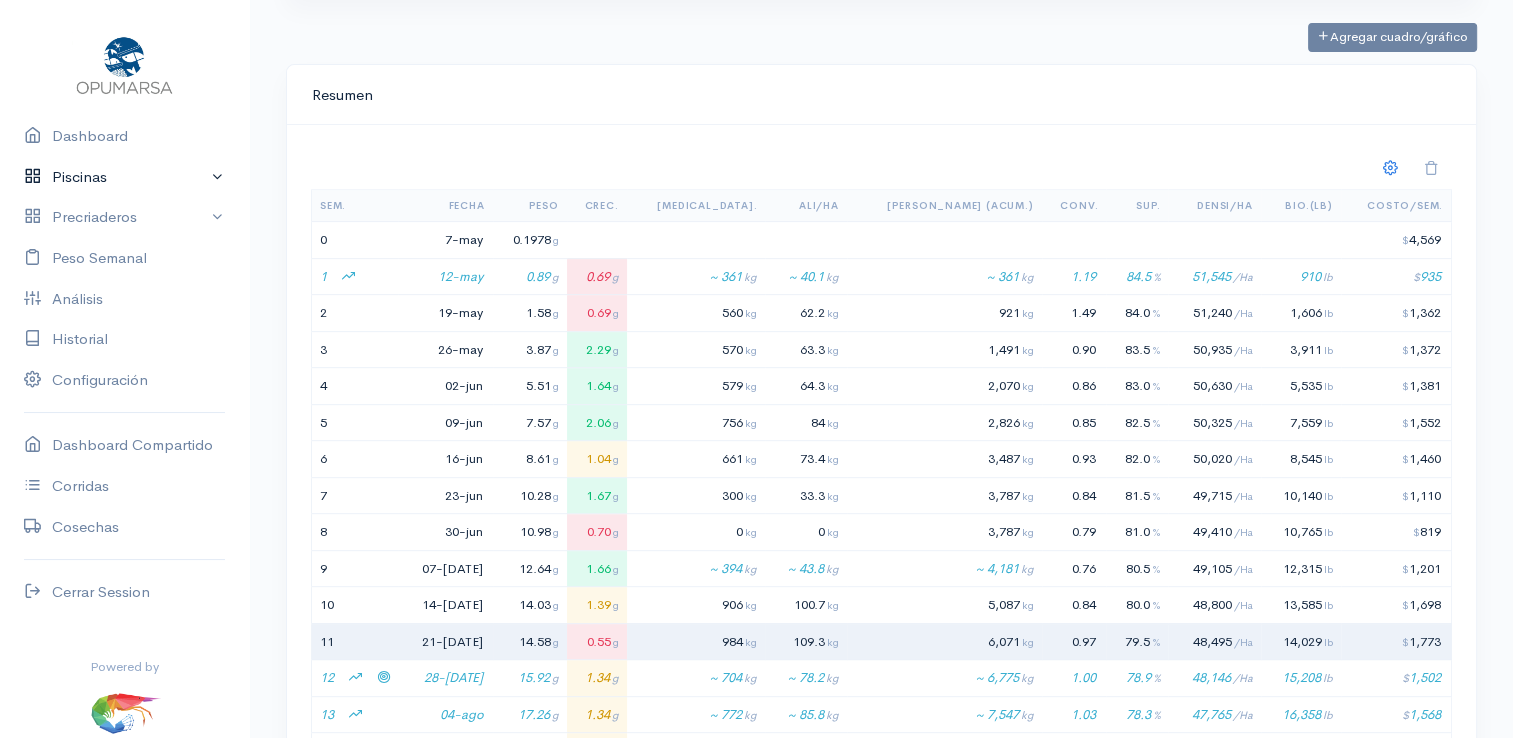 click on "Piscinas" at bounding box center (124, 177) 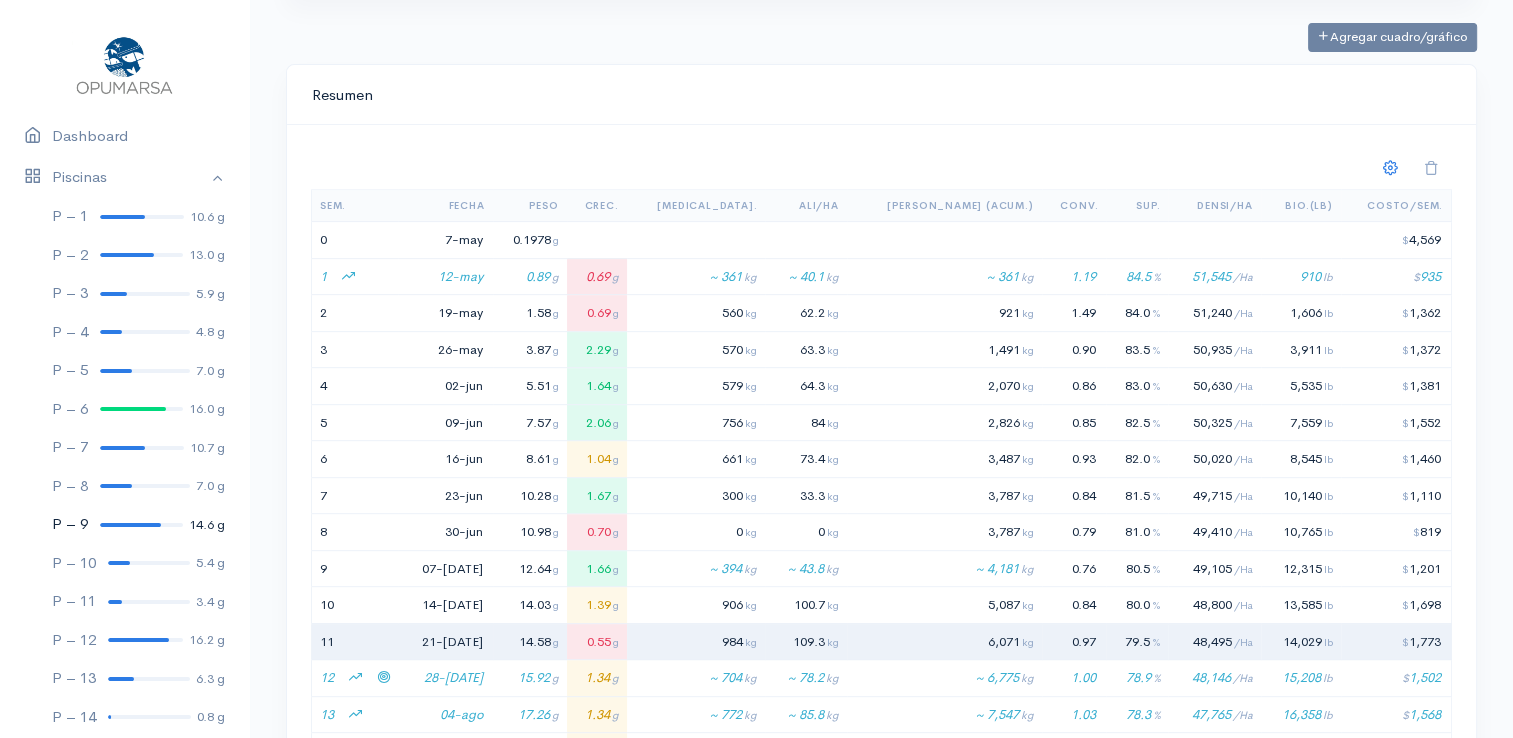 click on "P – 9 14.6 g" at bounding box center [124, 524] 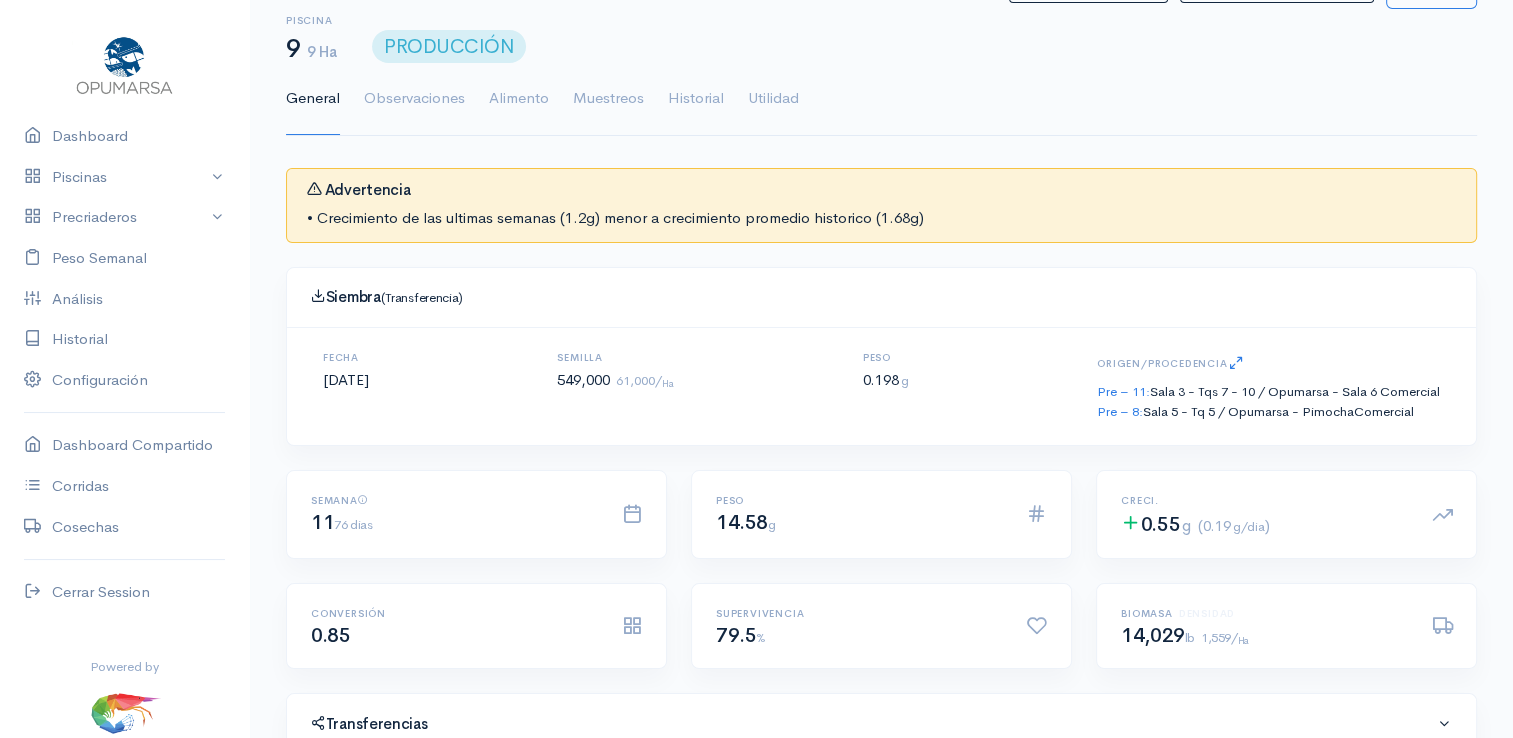 scroll, scrollTop: 0, scrollLeft: 0, axis: both 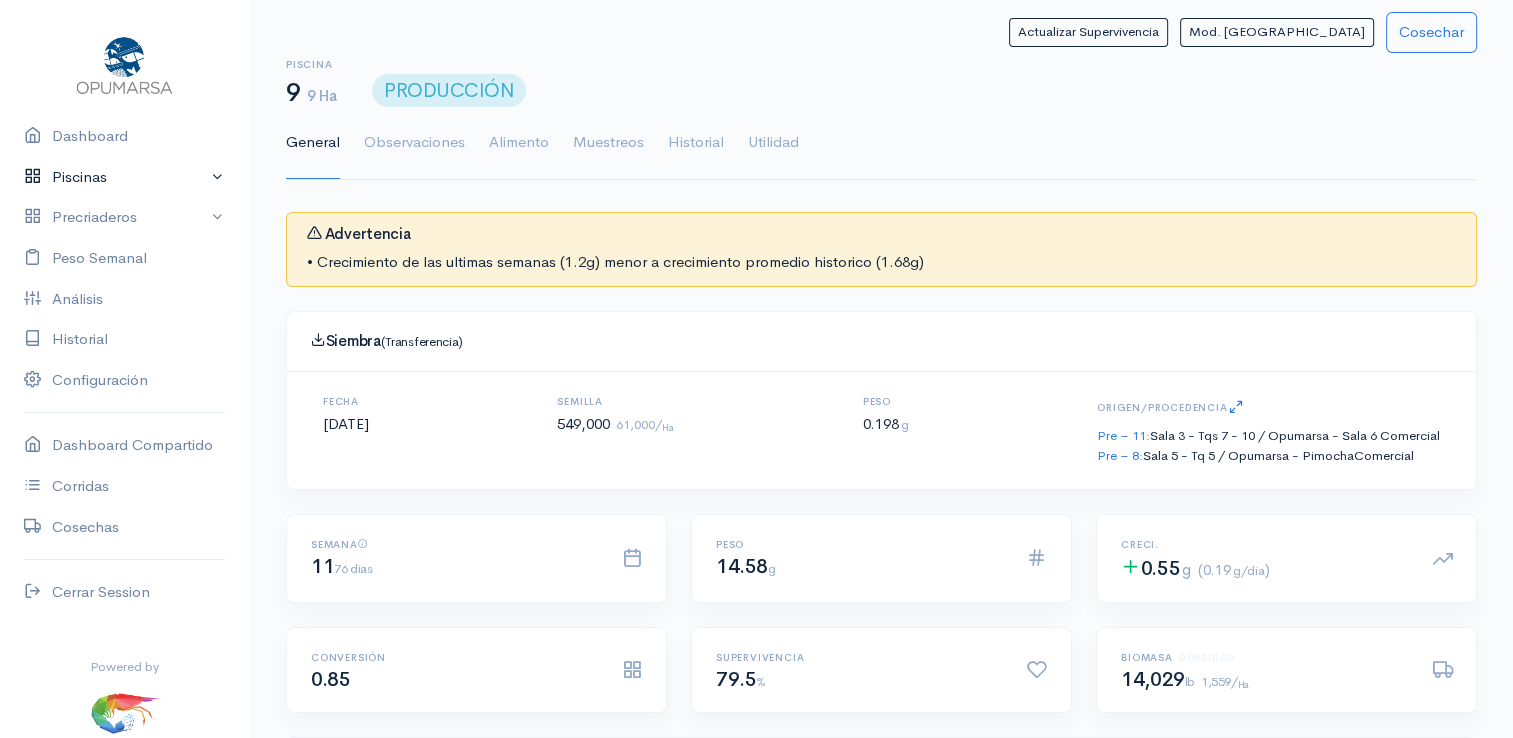 click on "Piscinas" at bounding box center [124, 177] 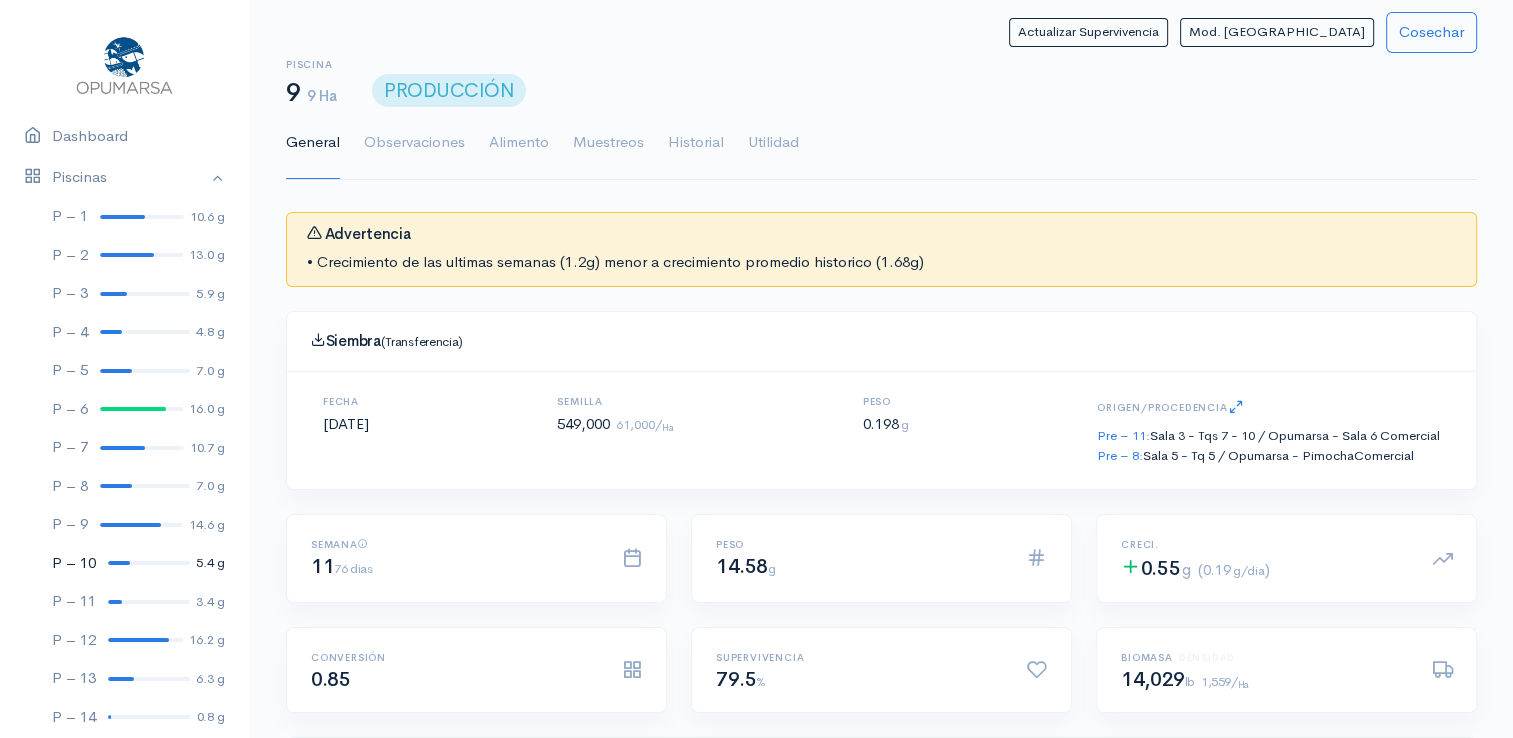 click at bounding box center (149, 563) 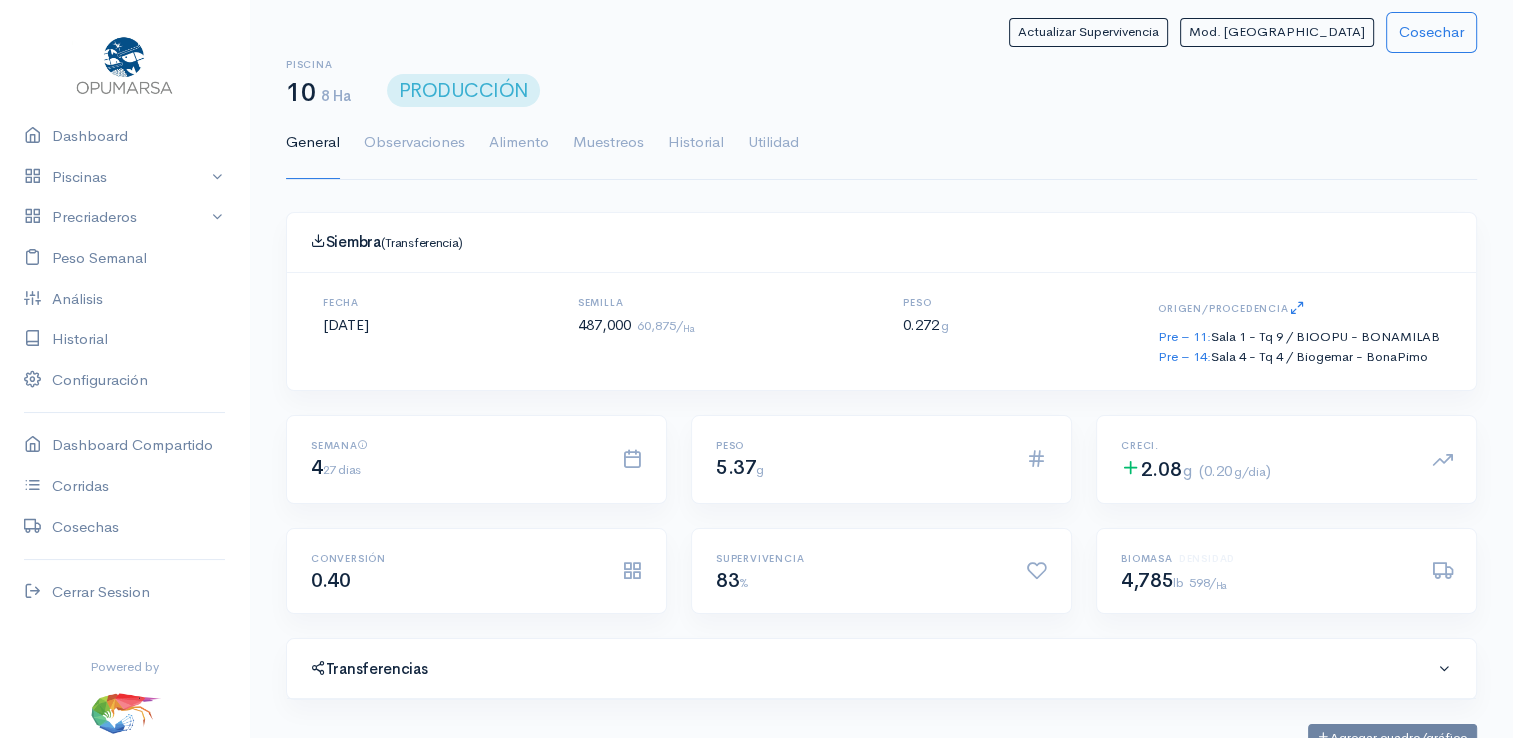 click on "Semana   4  27 dias" at bounding box center (476, 460) 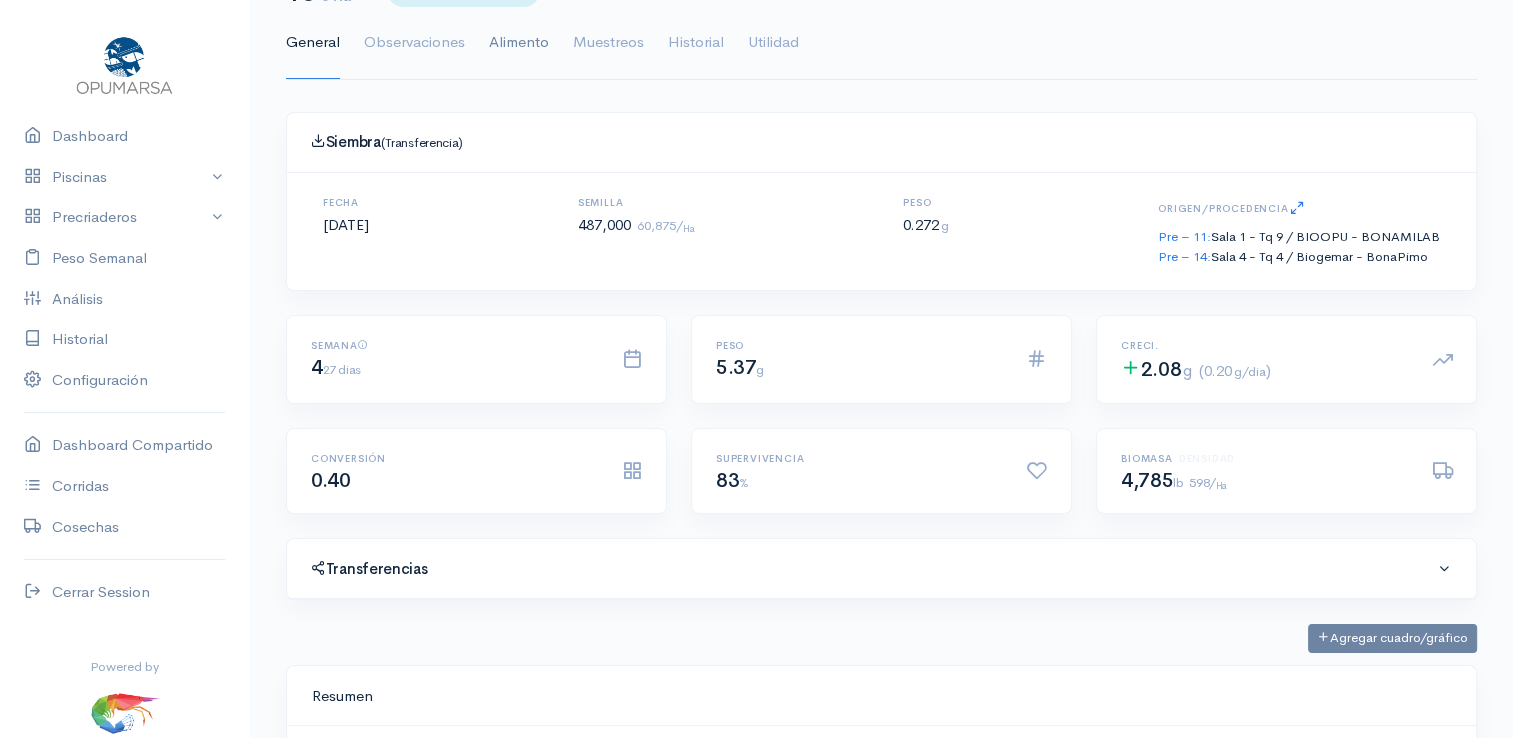 scroll, scrollTop: 0, scrollLeft: 0, axis: both 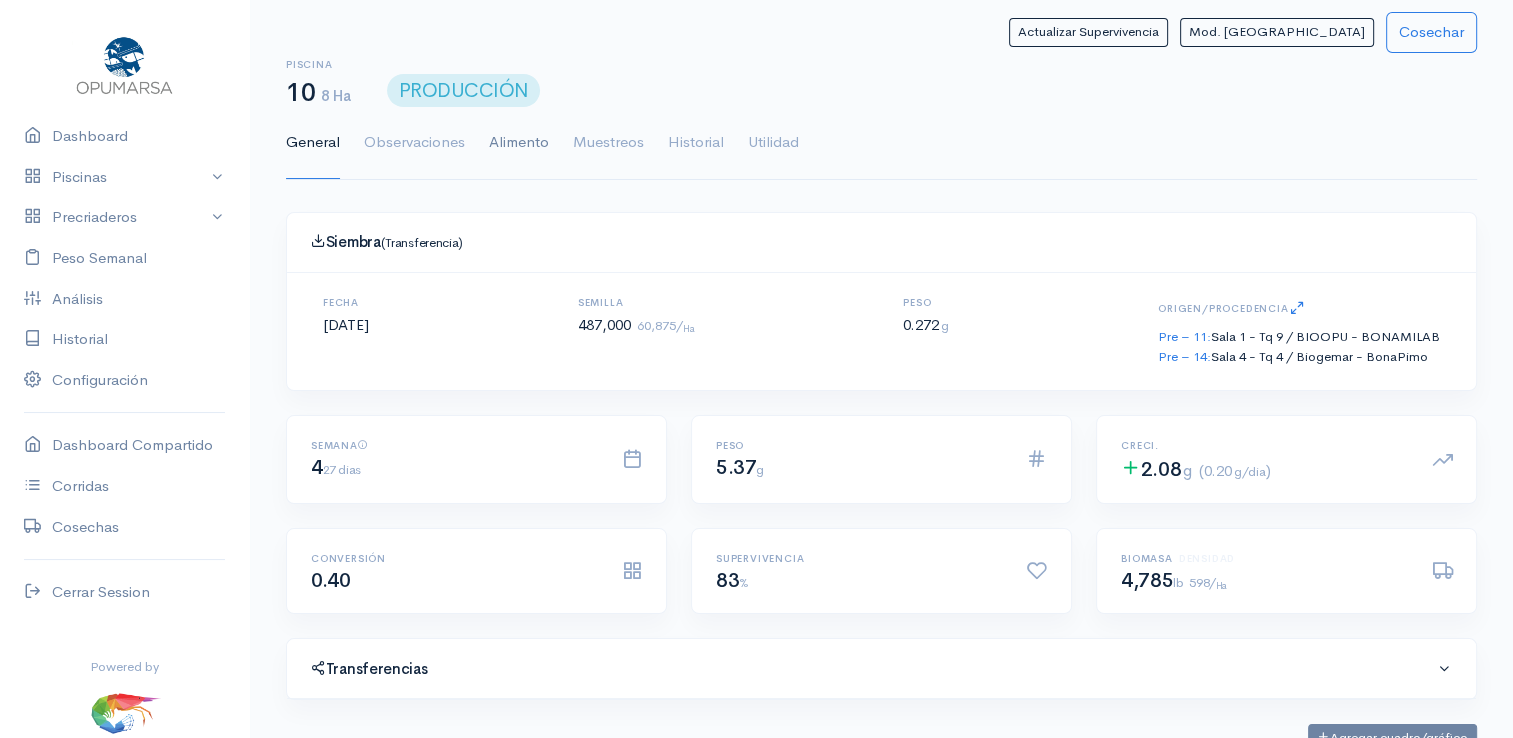 click on "Alimento" at bounding box center [519, 143] 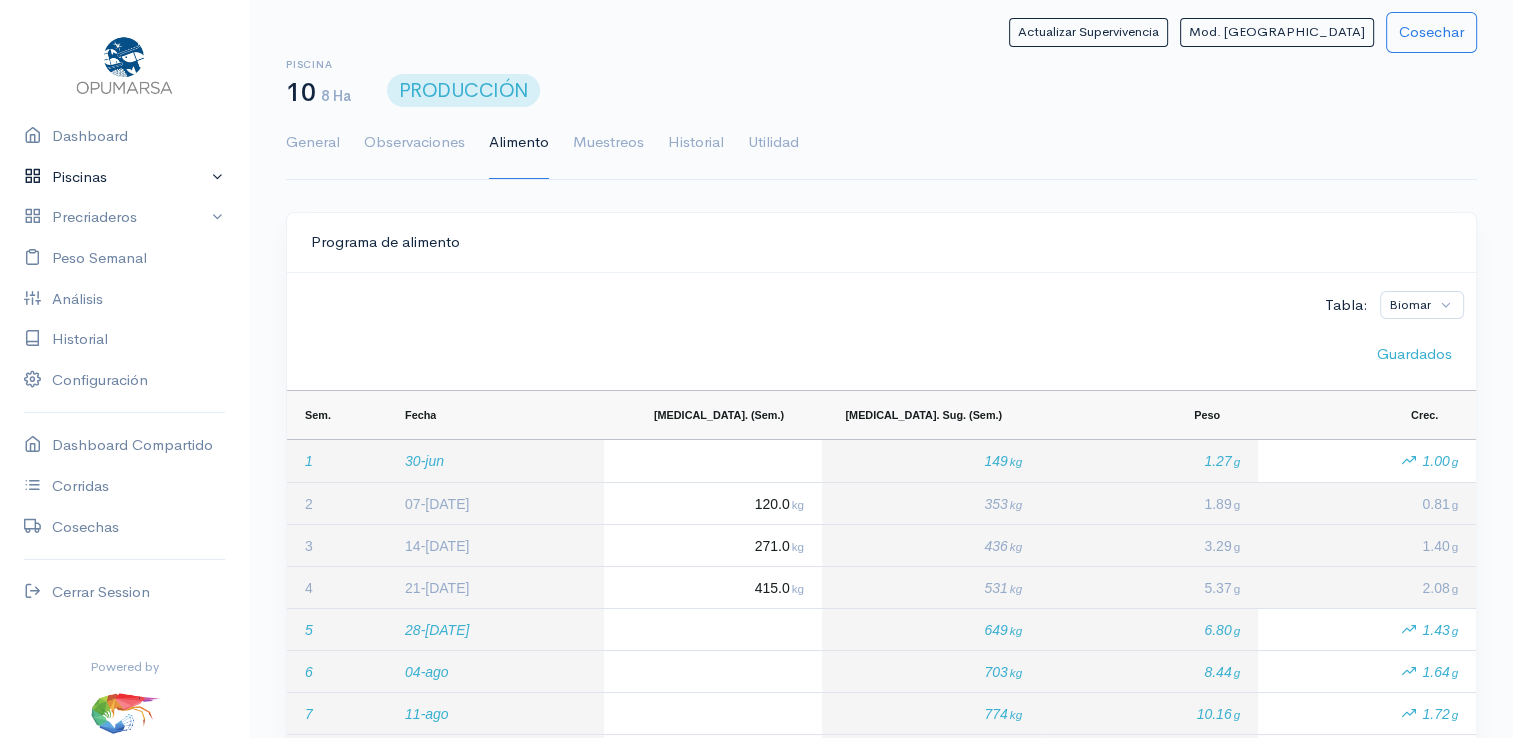click on "Piscinas" at bounding box center (124, 177) 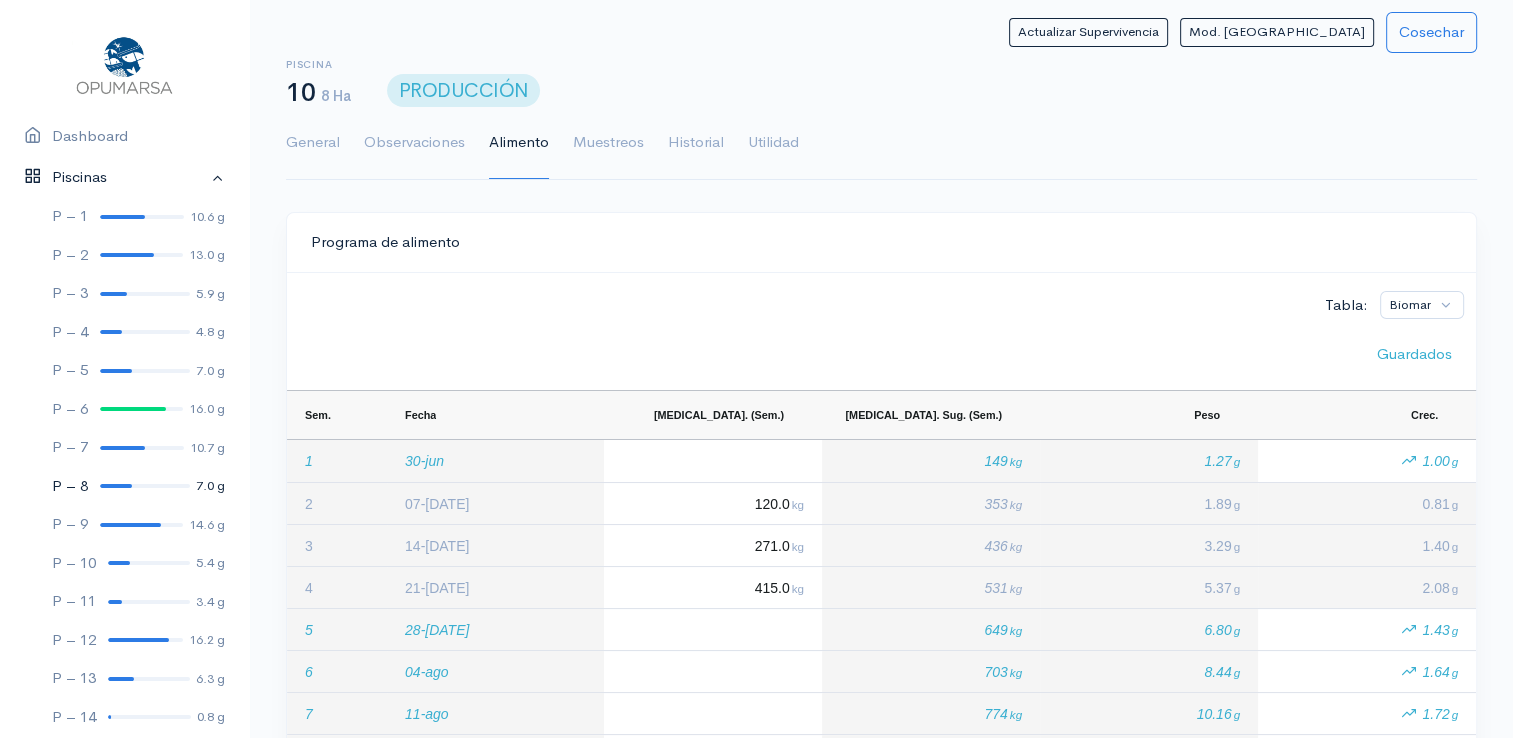 scroll, scrollTop: 100, scrollLeft: 0, axis: vertical 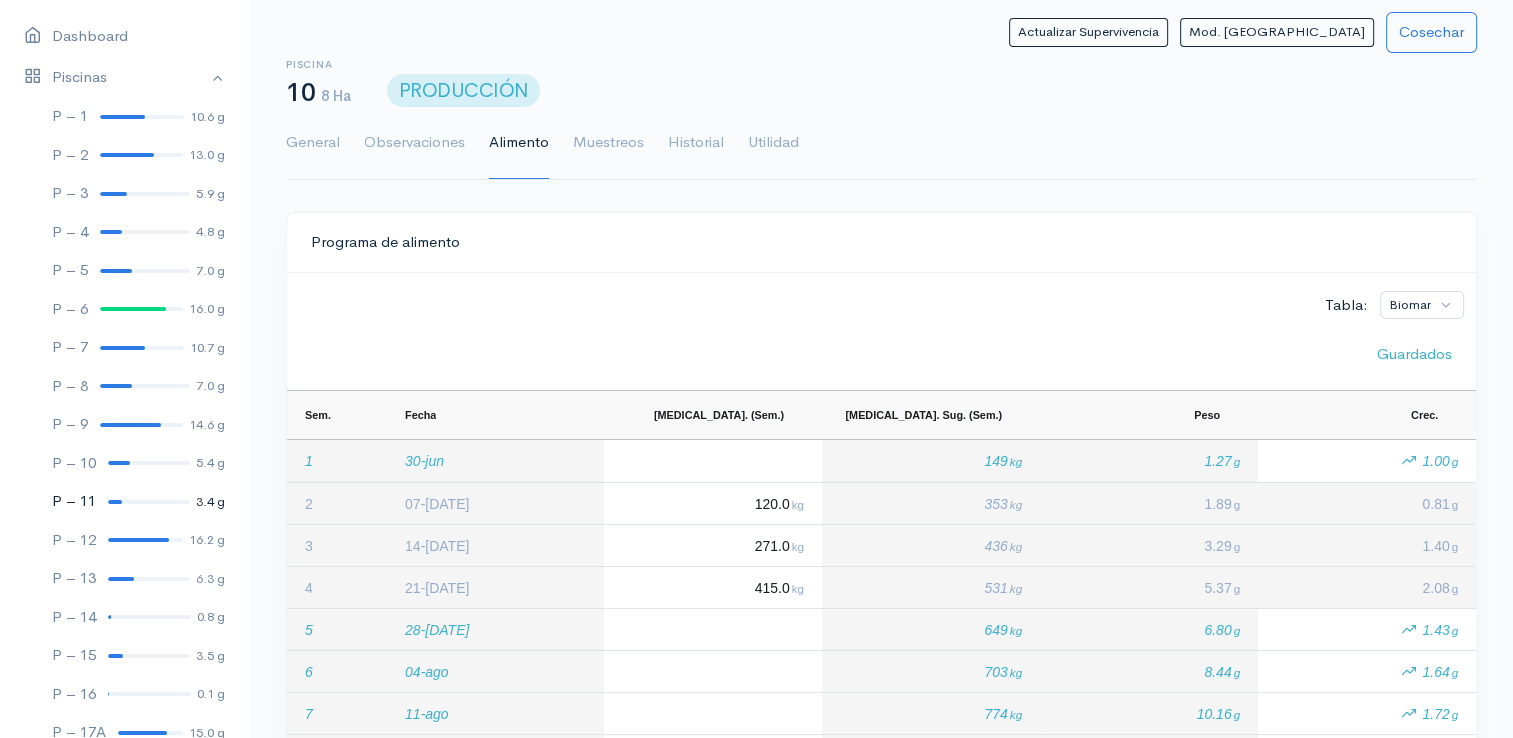 click on "P – 11 3.4 g" at bounding box center (124, 501) 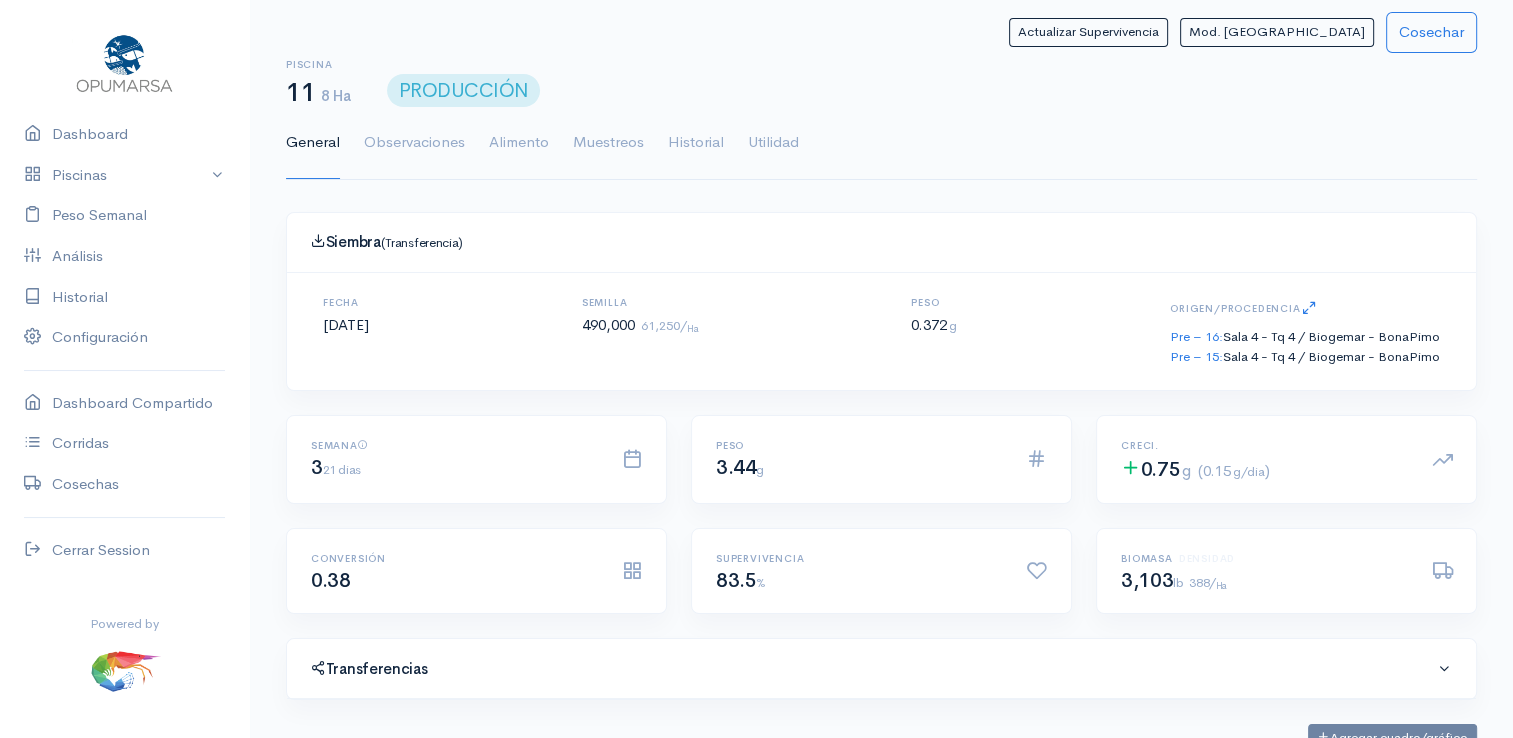 scroll, scrollTop: 61, scrollLeft: 0, axis: vertical 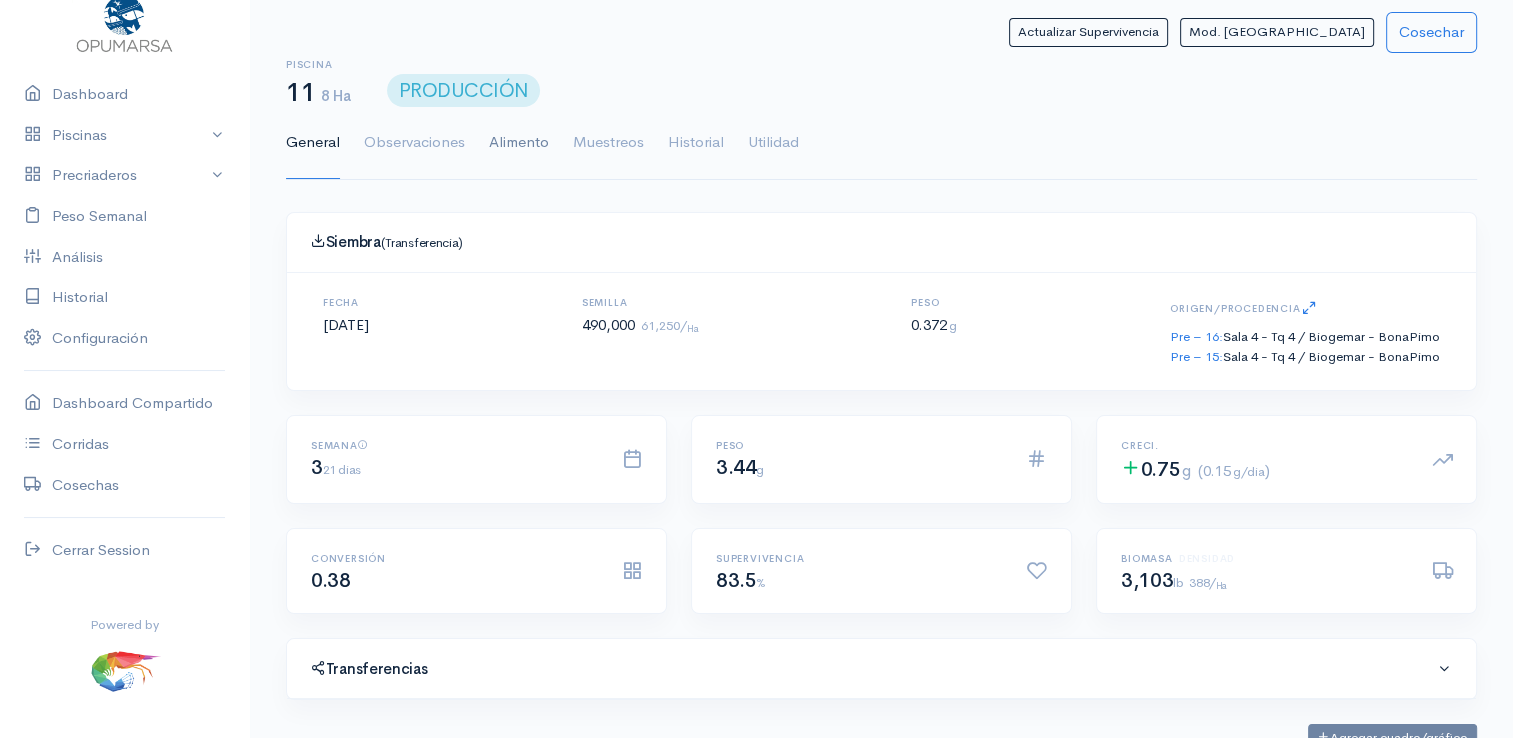 click on "Alimento" at bounding box center (519, 143) 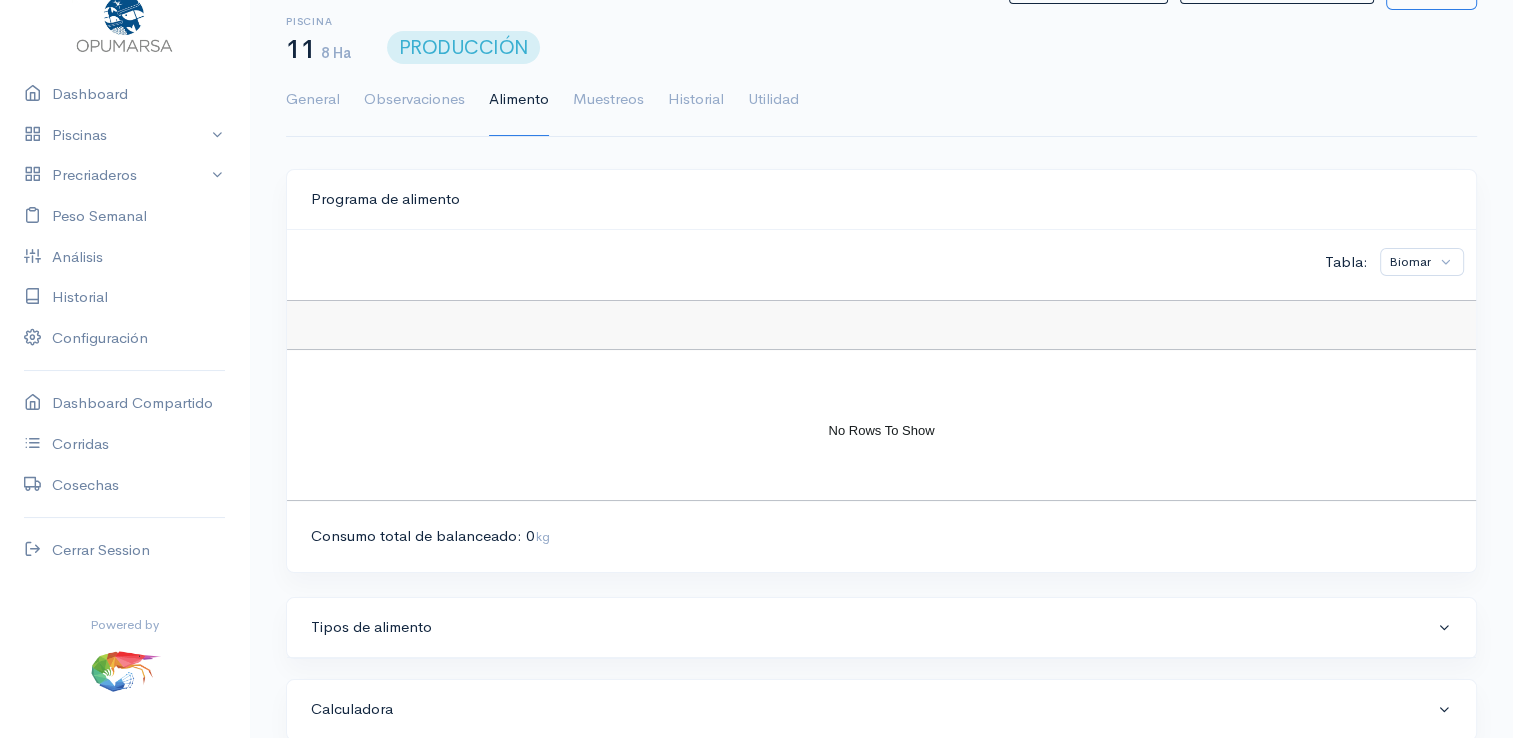scroll, scrollTop: 0, scrollLeft: 0, axis: both 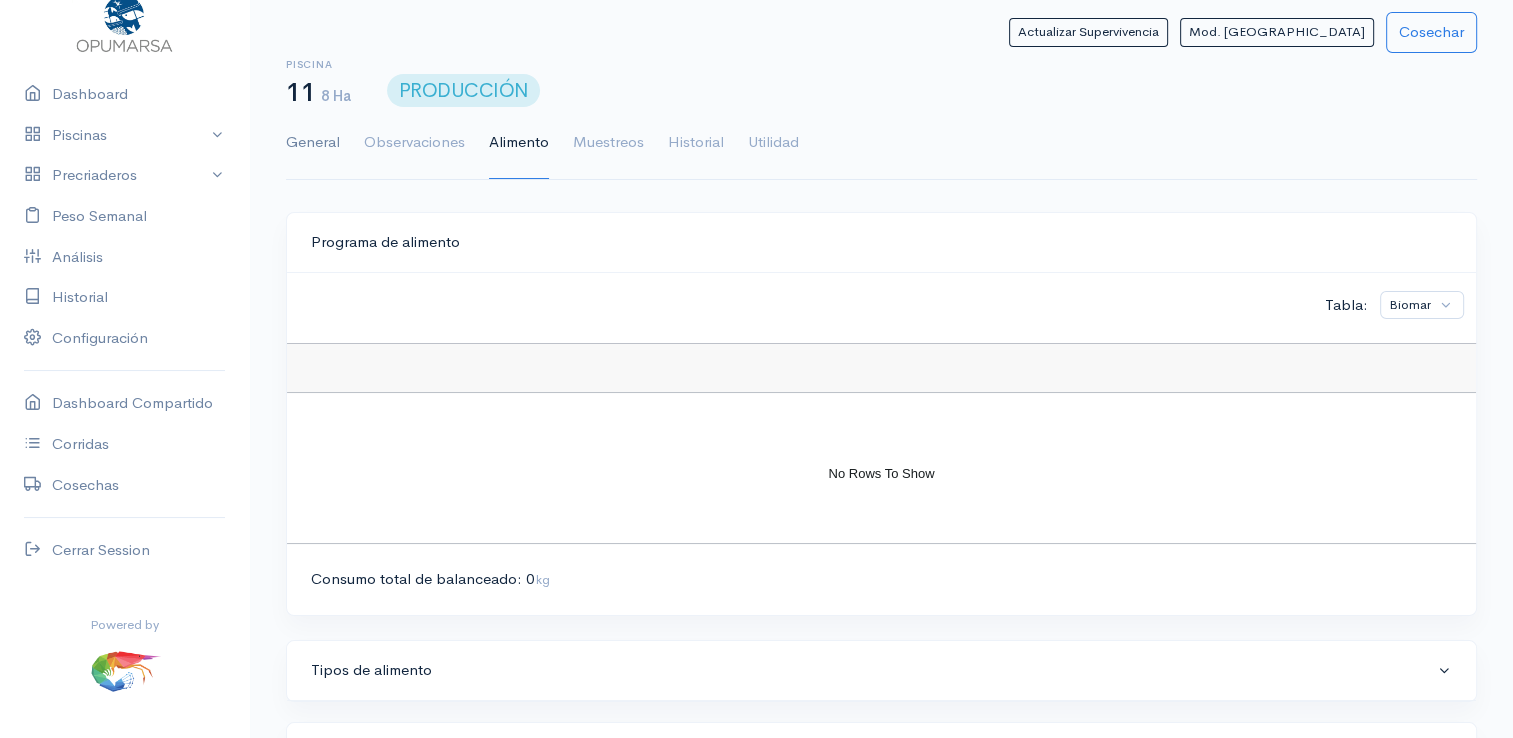 click on "General" at bounding box center [313, 143] 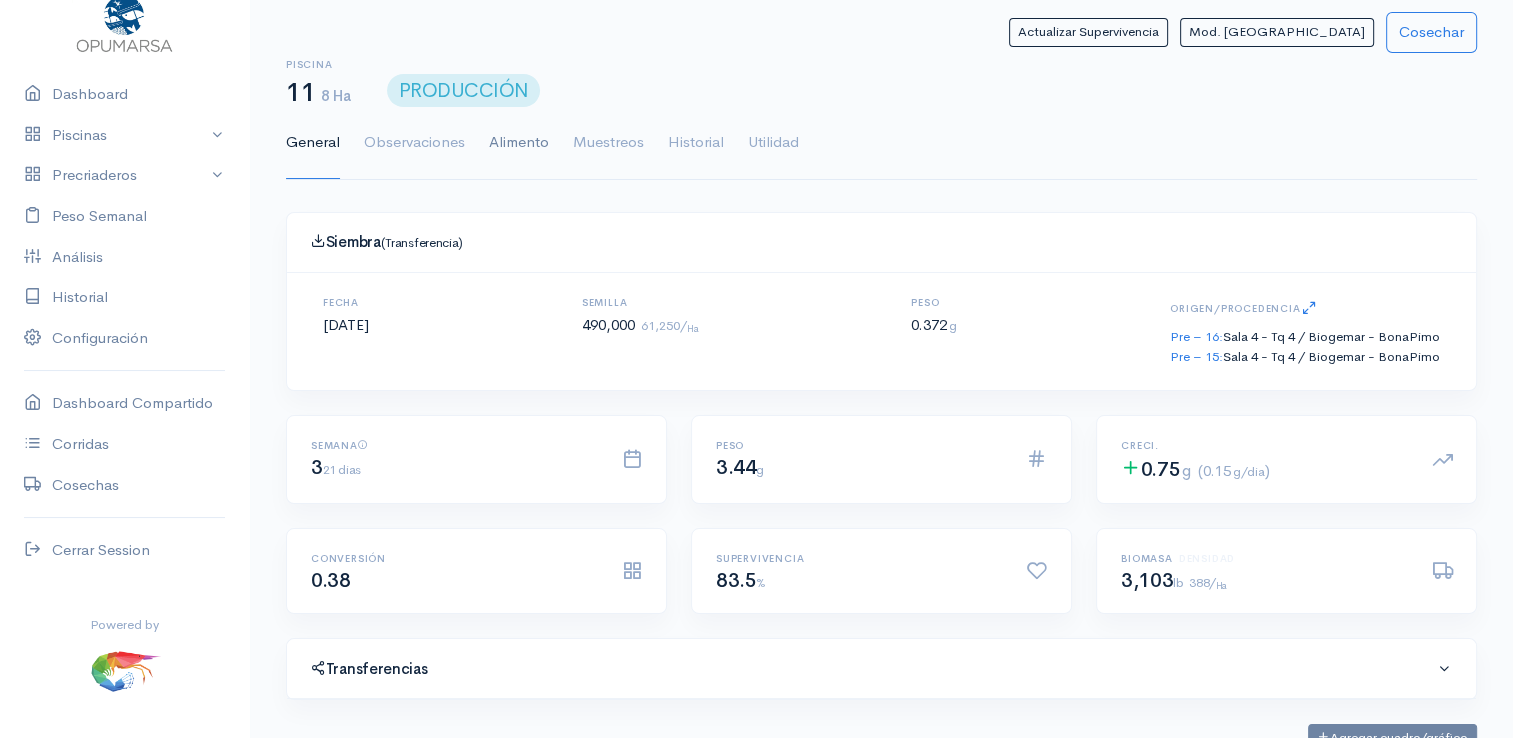 click on "Alimento" at bounding box center (519, 143) 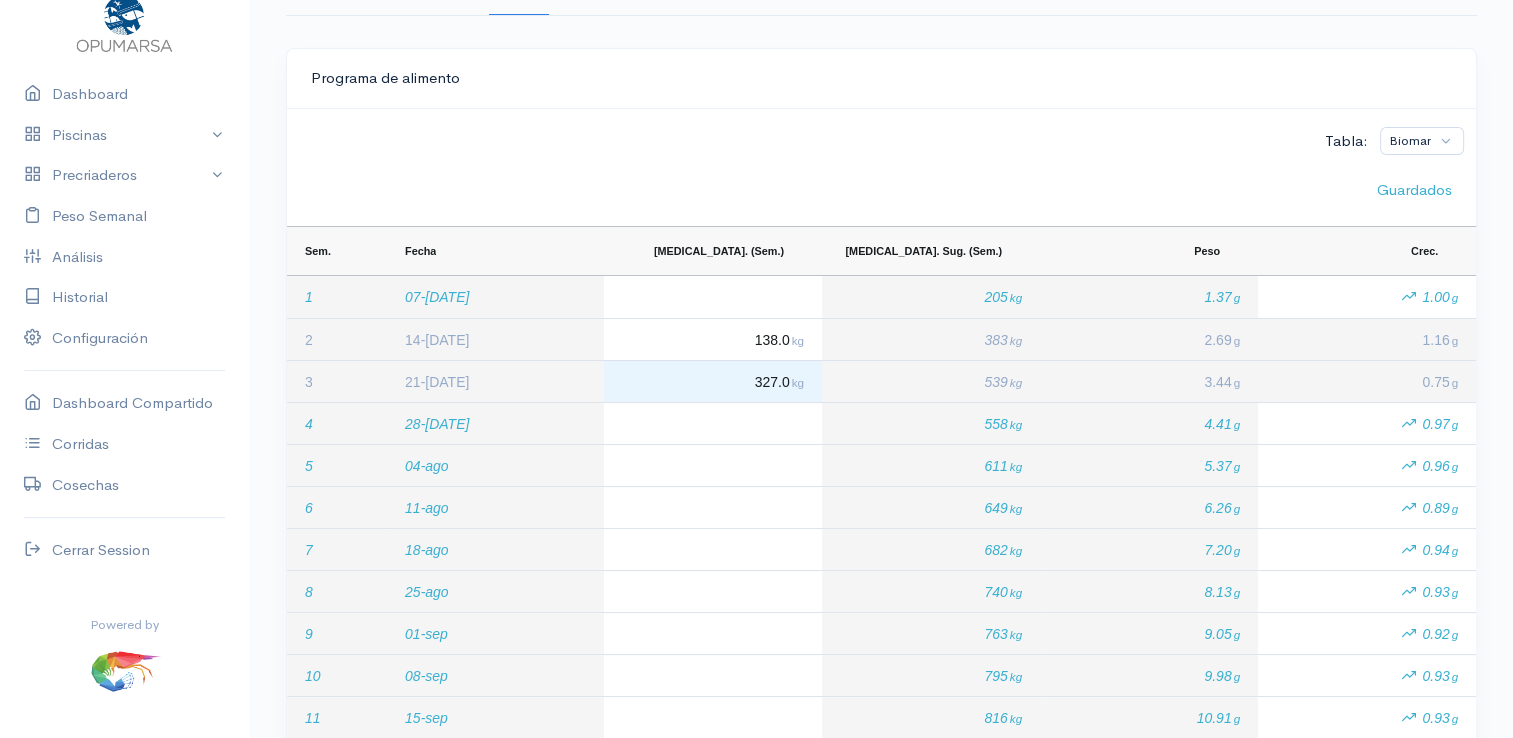 scroll, scrollTop: 200, scrollLeft: 0, axis: vertical 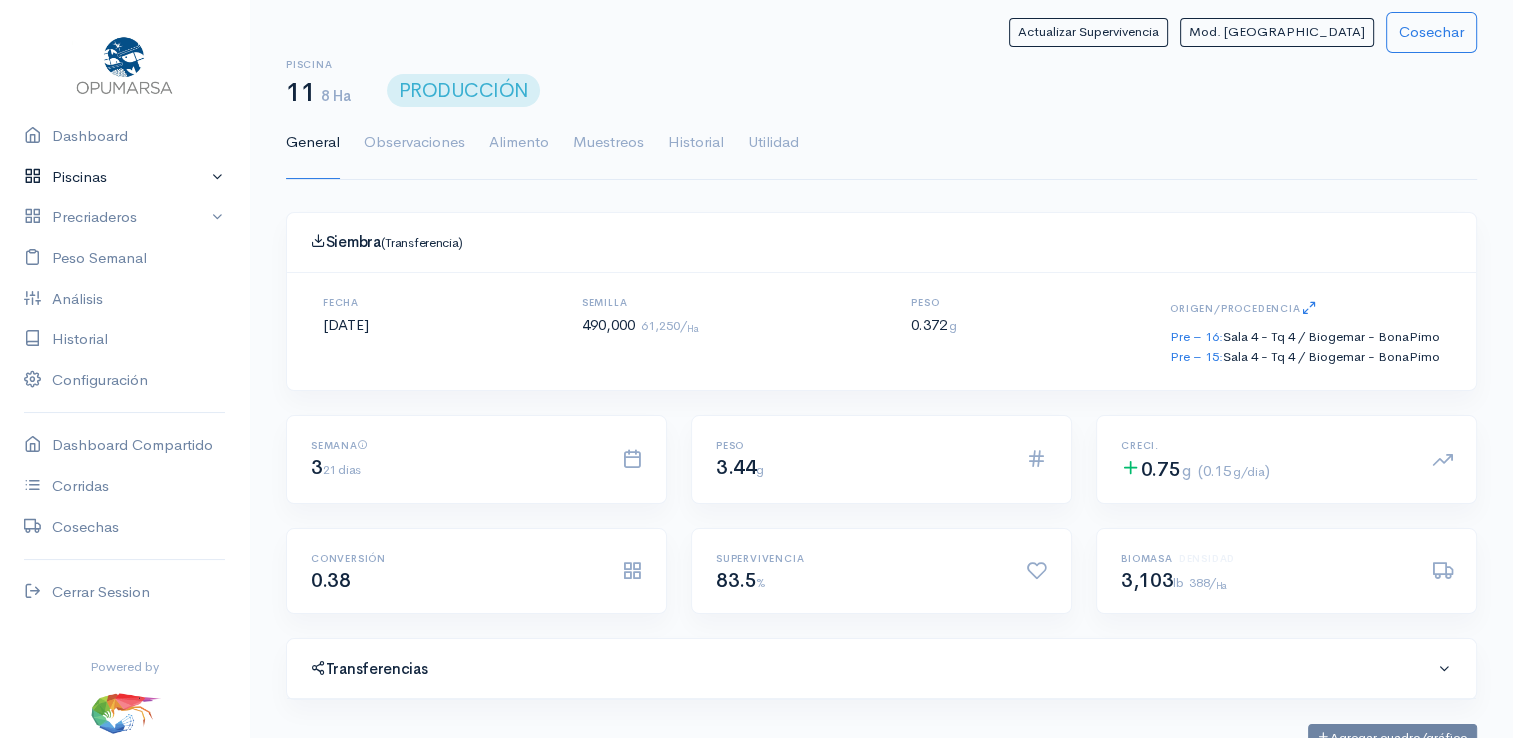 click on "Piscinas" at bounding box center [124, 177] 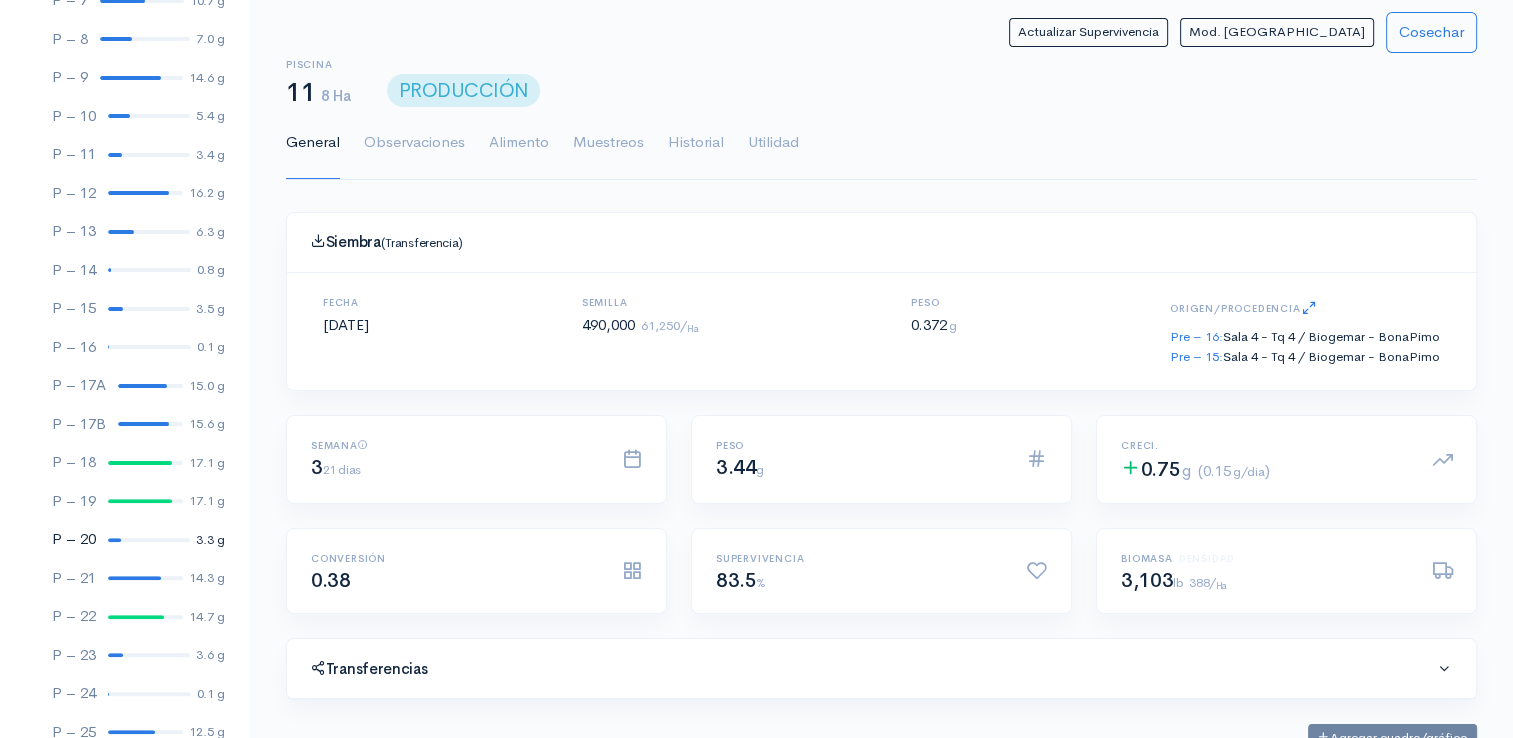 scroll, scrollTop: 500, scrollLeft: 0, axis: vertical 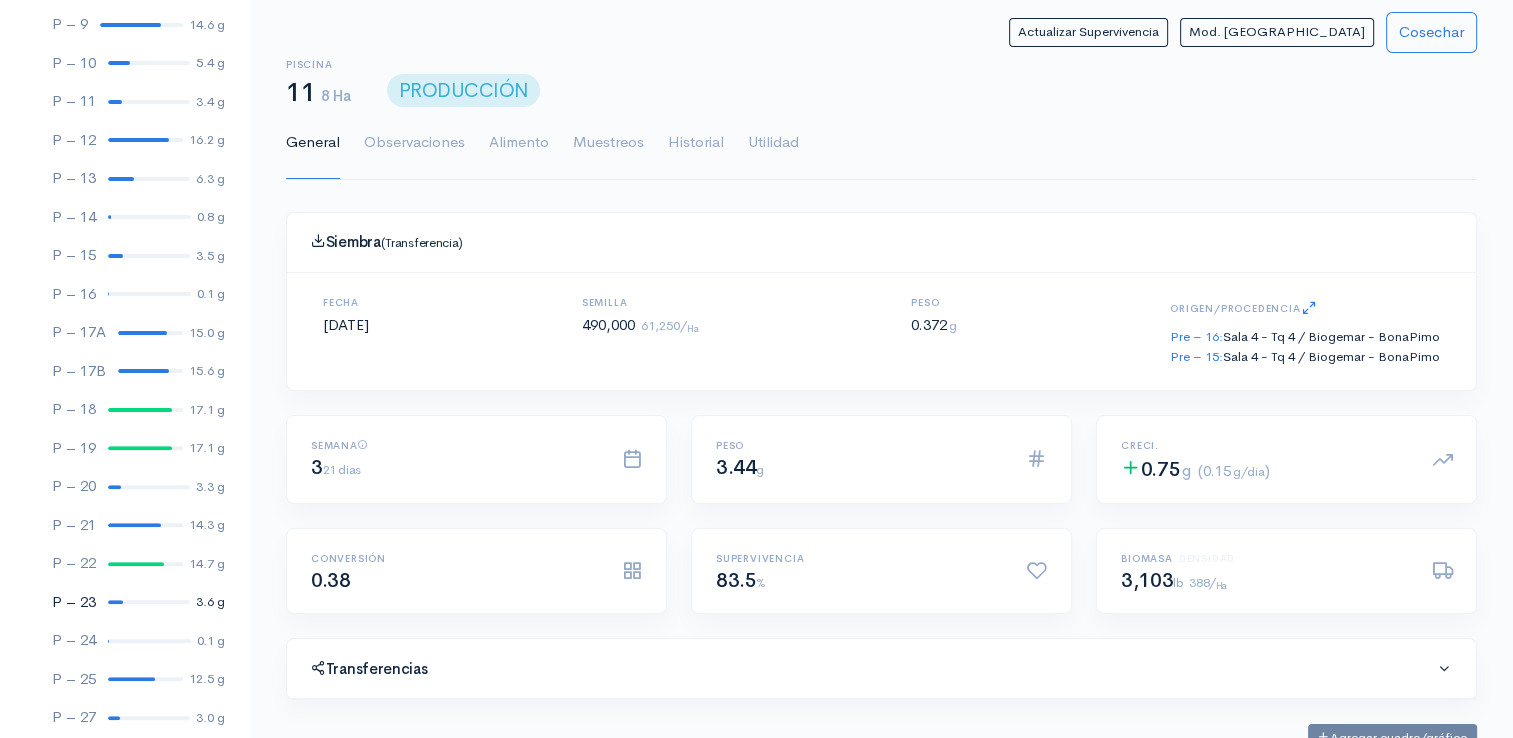 click at bounding box center (149, 602) 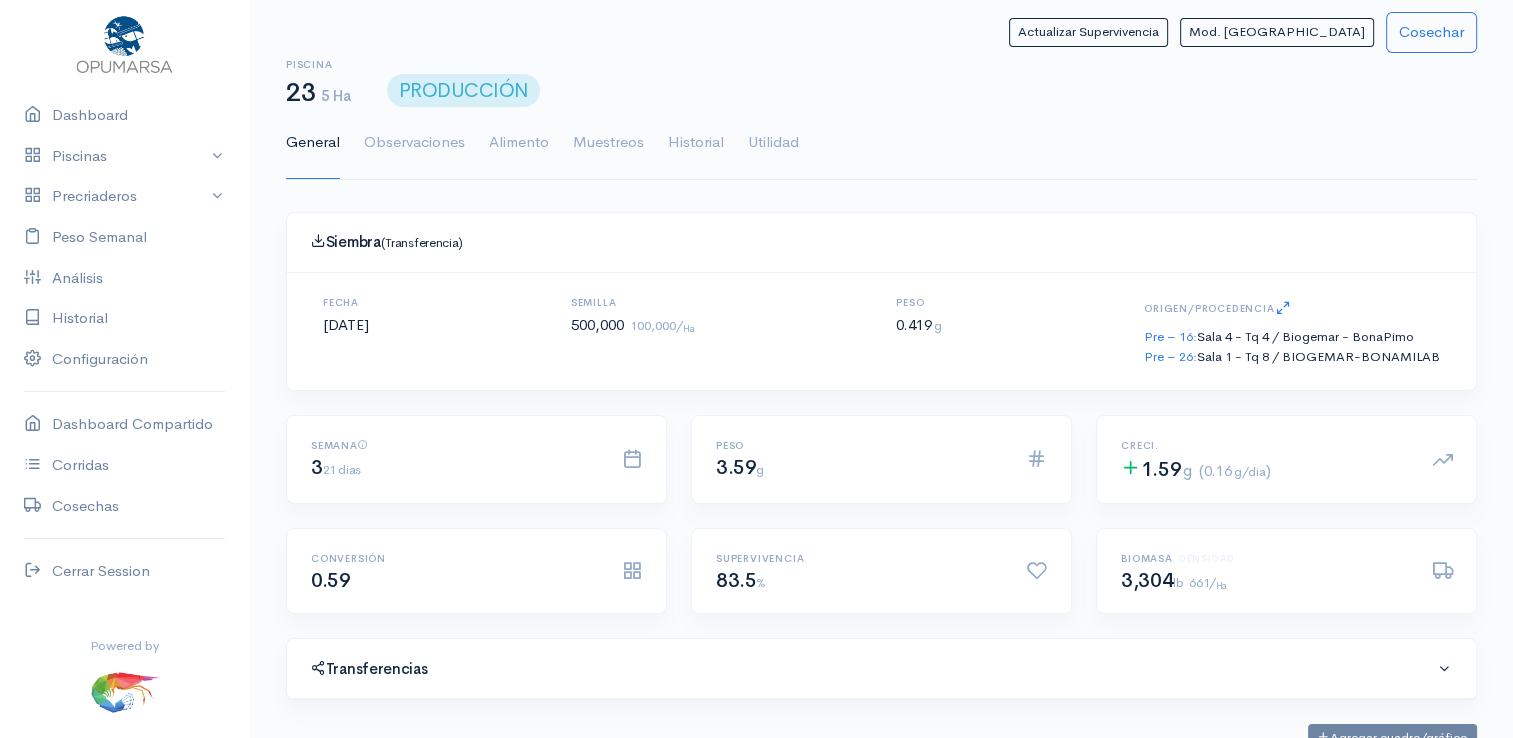 scroll, scrollTop: 61, scrollLeft: 0, axis: vertical 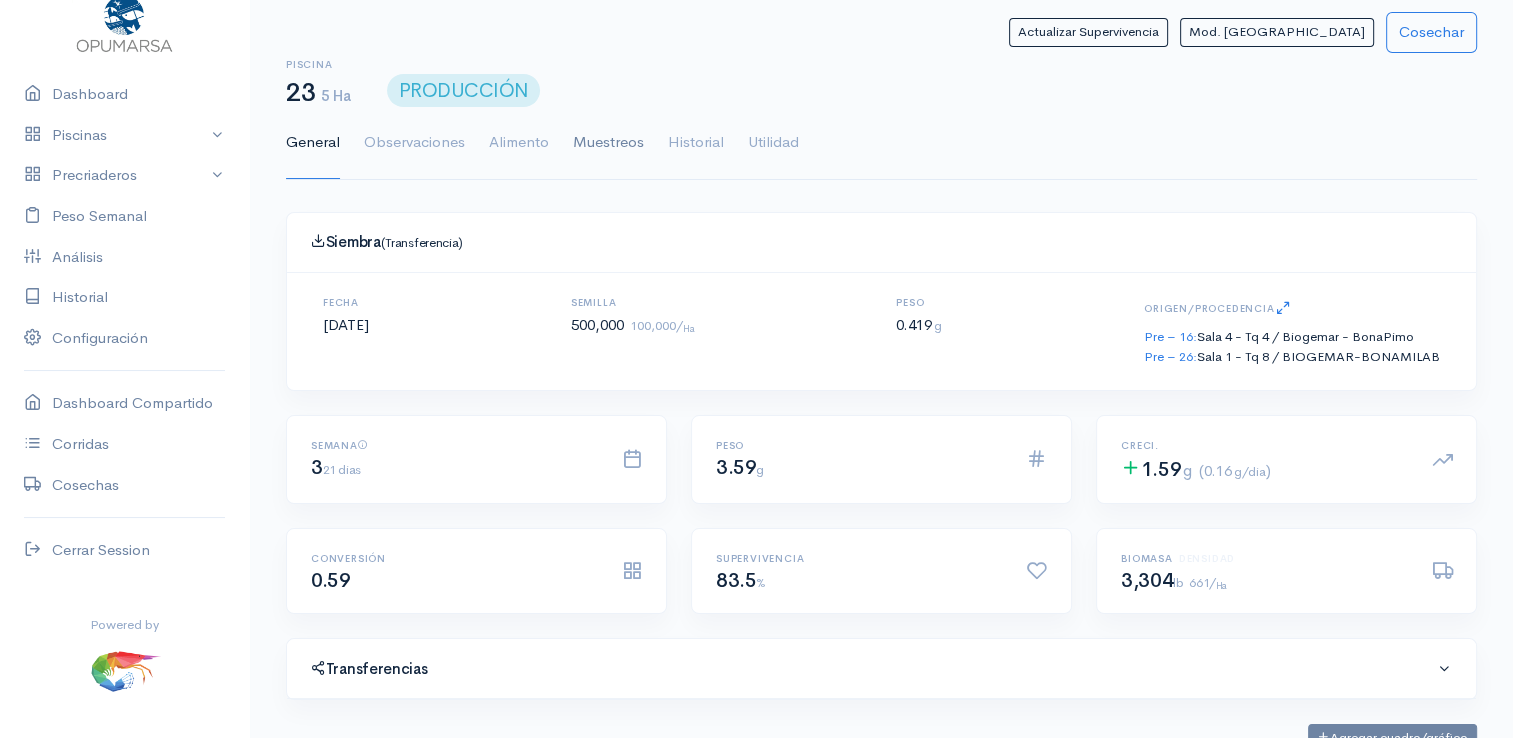 click on "Muestreos" at bounding box center [608, 143] 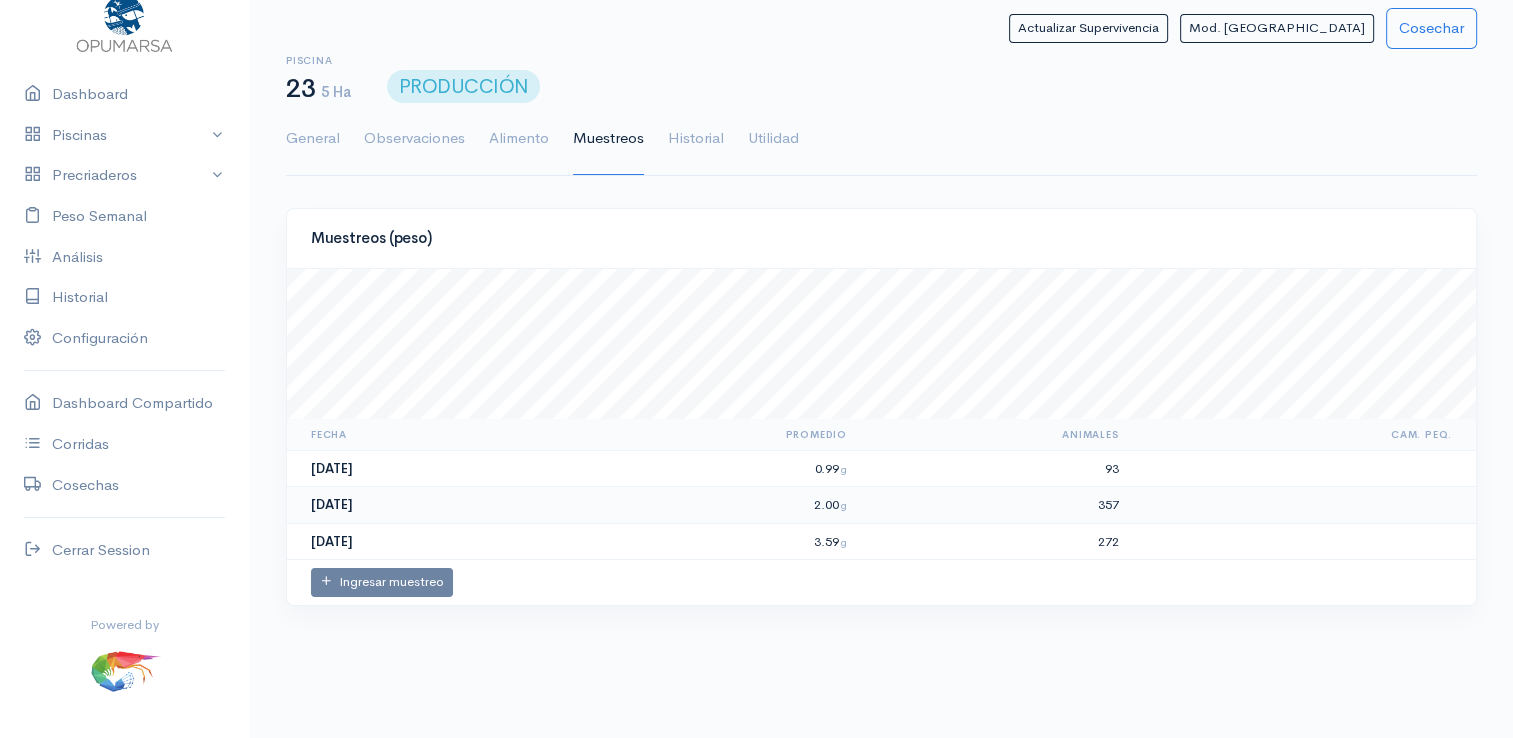 scroll, scrollTop: 0, scrollLeft: 0, axis: both 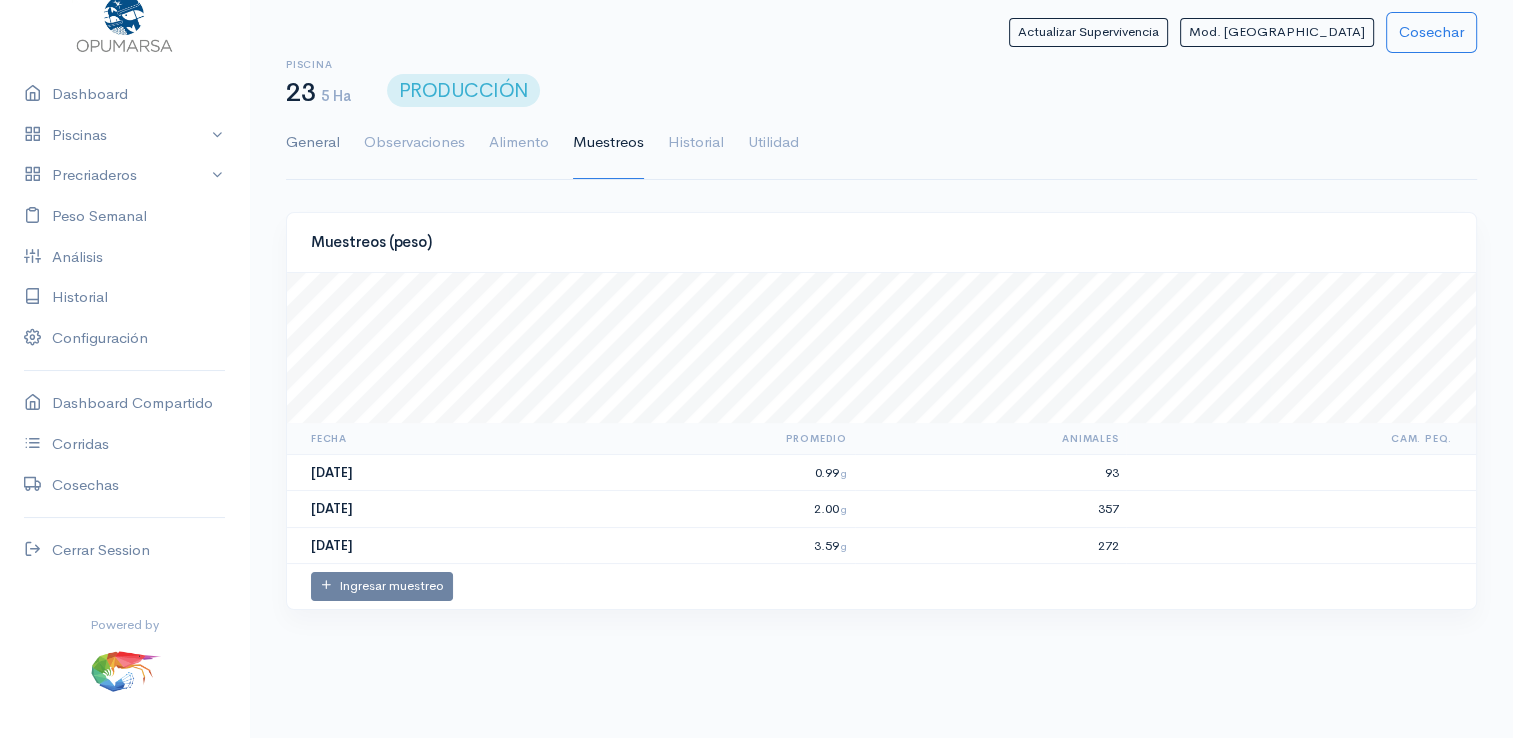click on "General" at bounding box center [313, 143] 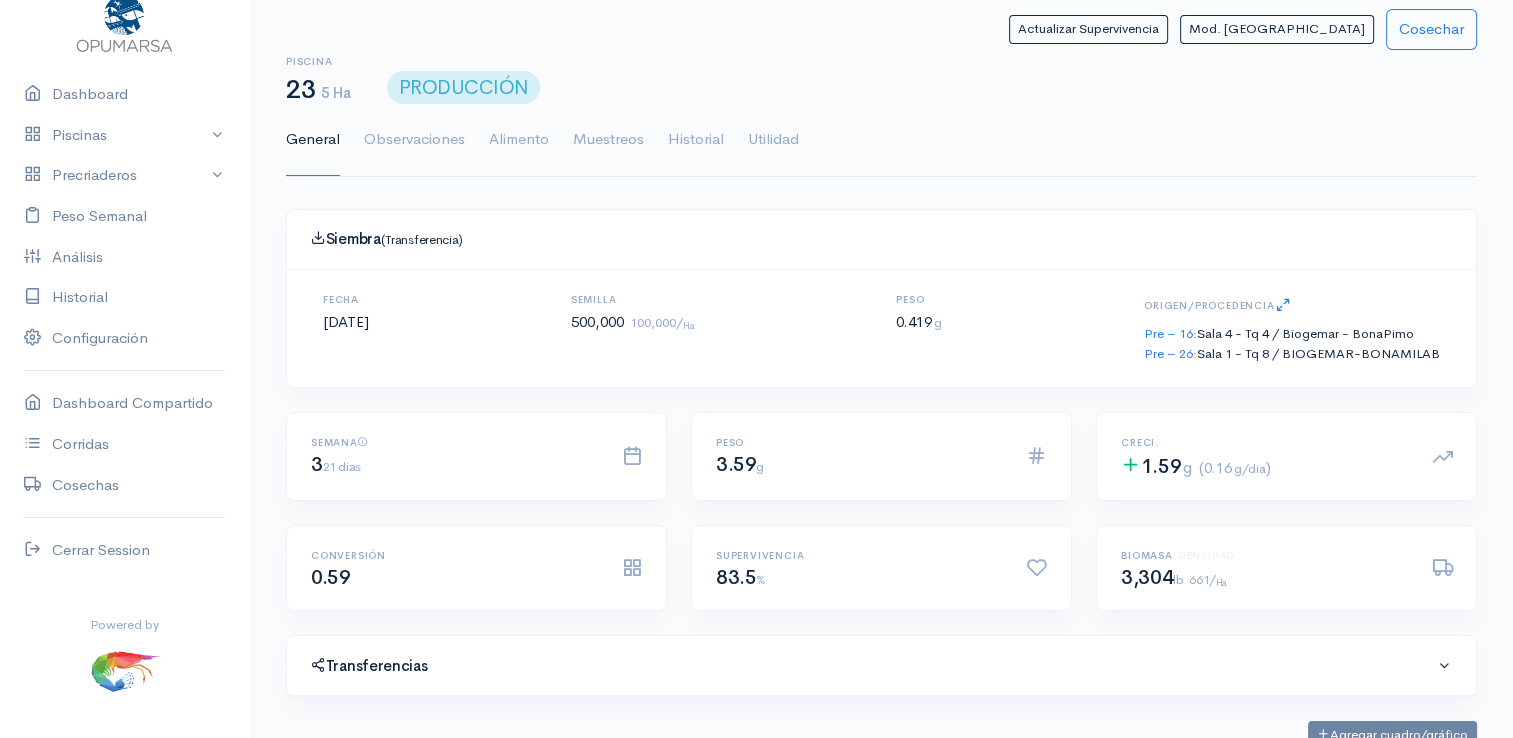 scroll, scrollTop: 0, scrollLeft: 0, axis: both 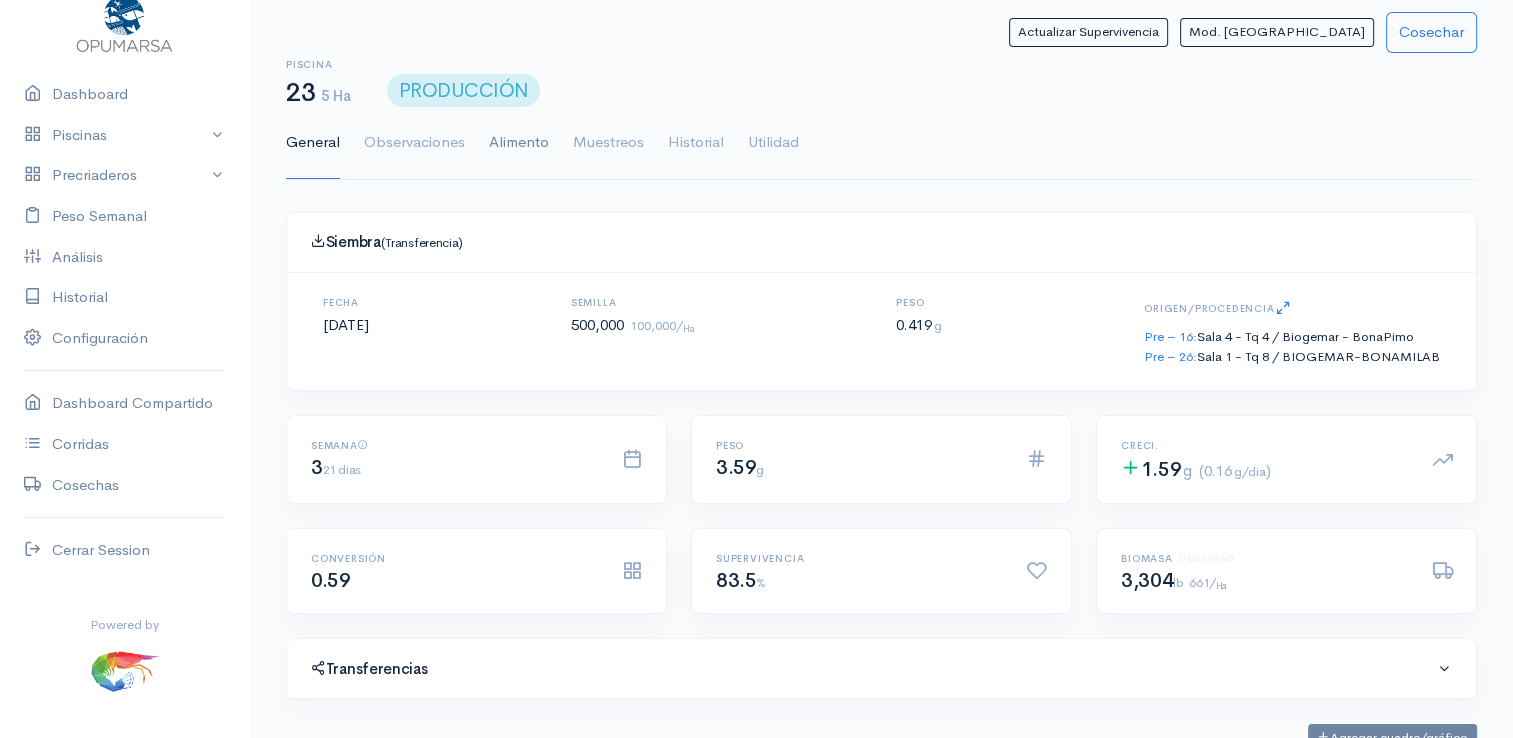 click on "Alimento" at bounding box center [519, 143] 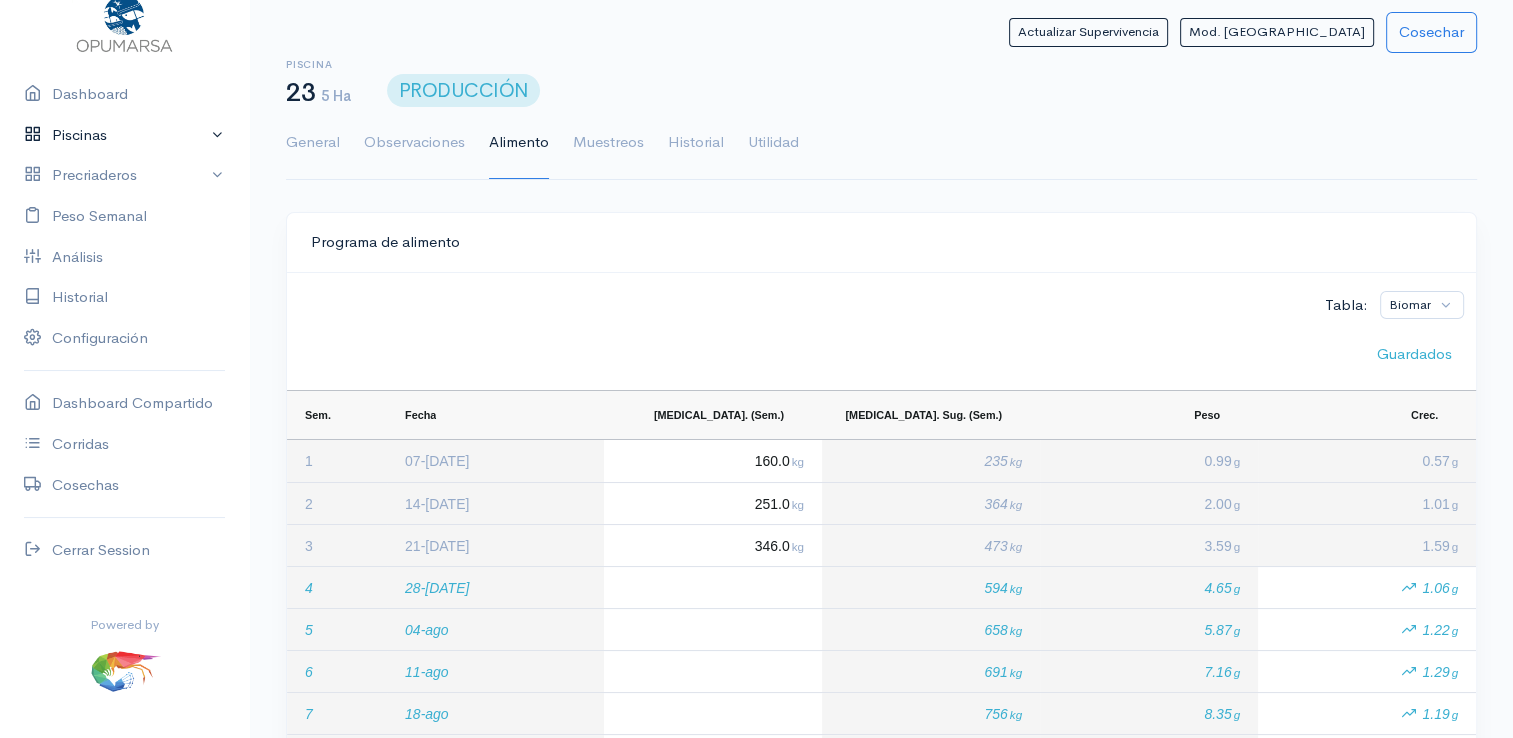 click on "Piscinas" at bounding box center (124, 135) 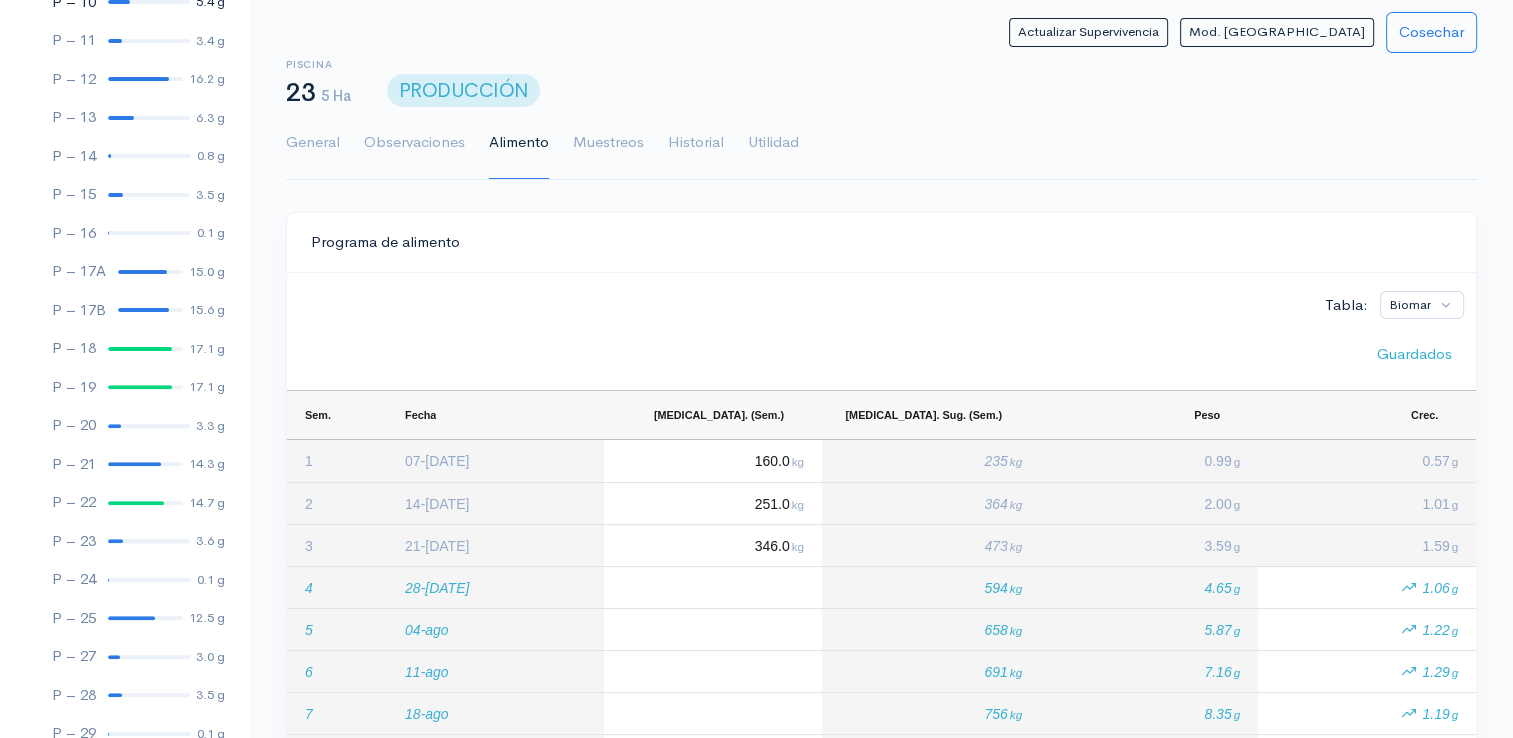 scroll, scrollTop: 661, scrollLeft: 0, axis: vertical 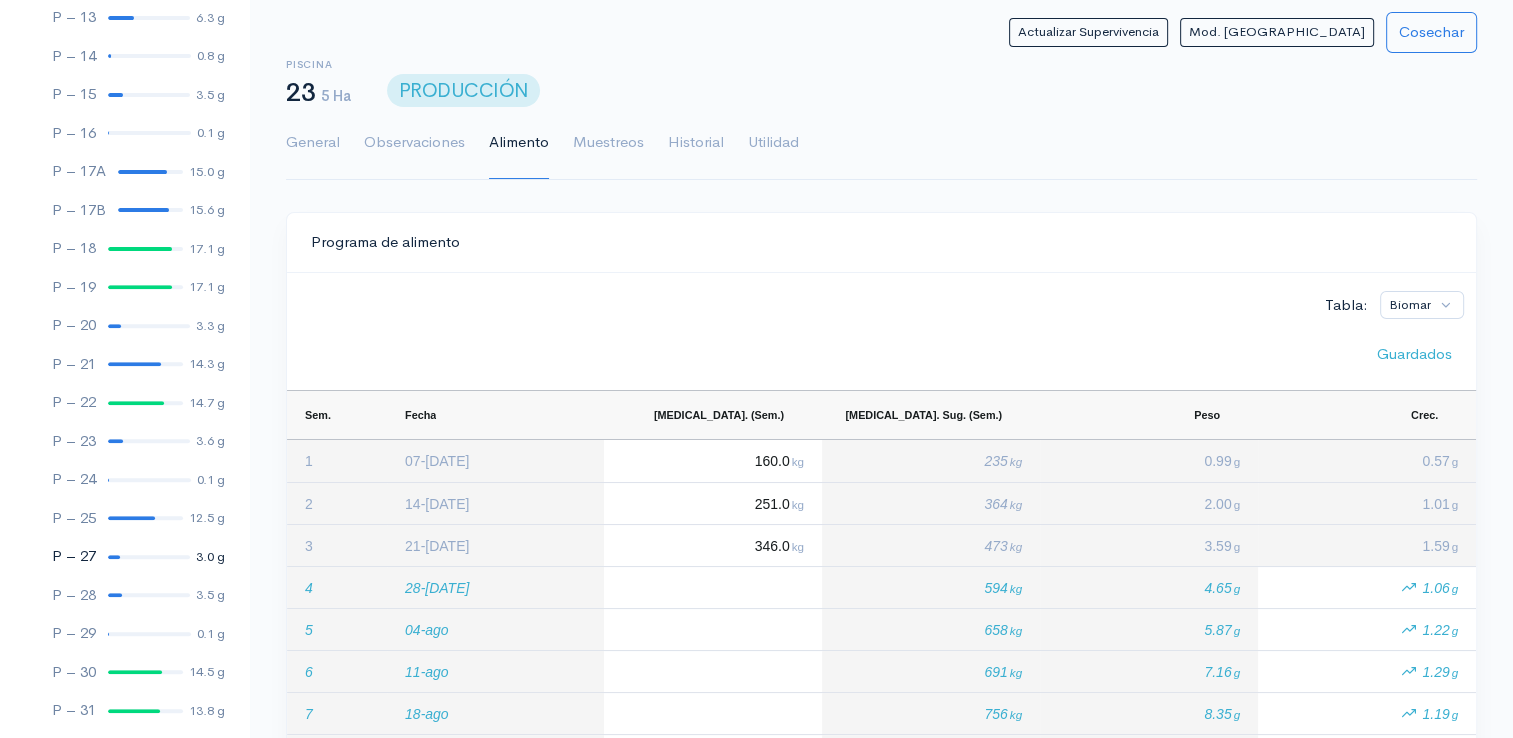 click at bounding box center (149, 557) 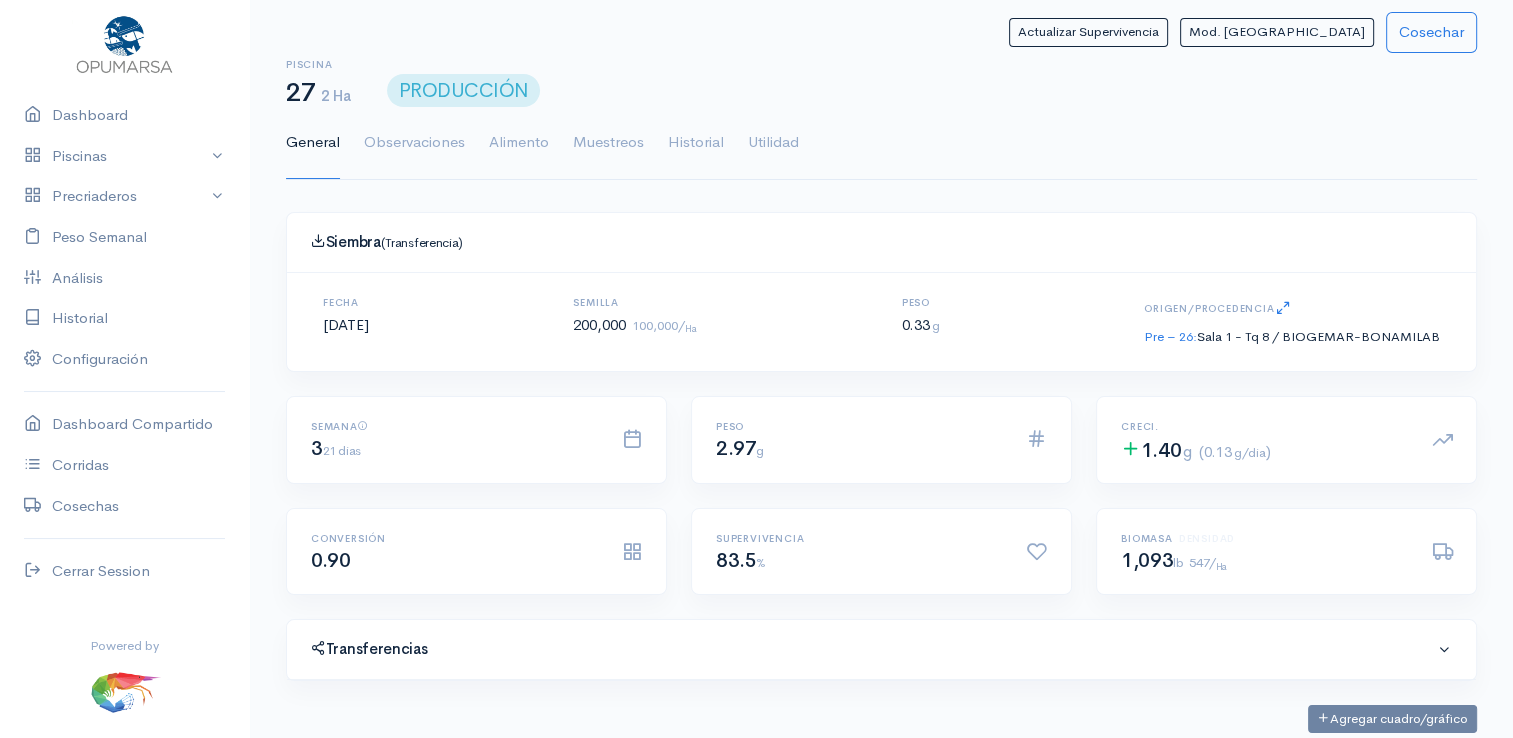 scroll, scrollTop: 61, scrollLeft: 0, axis: vertical 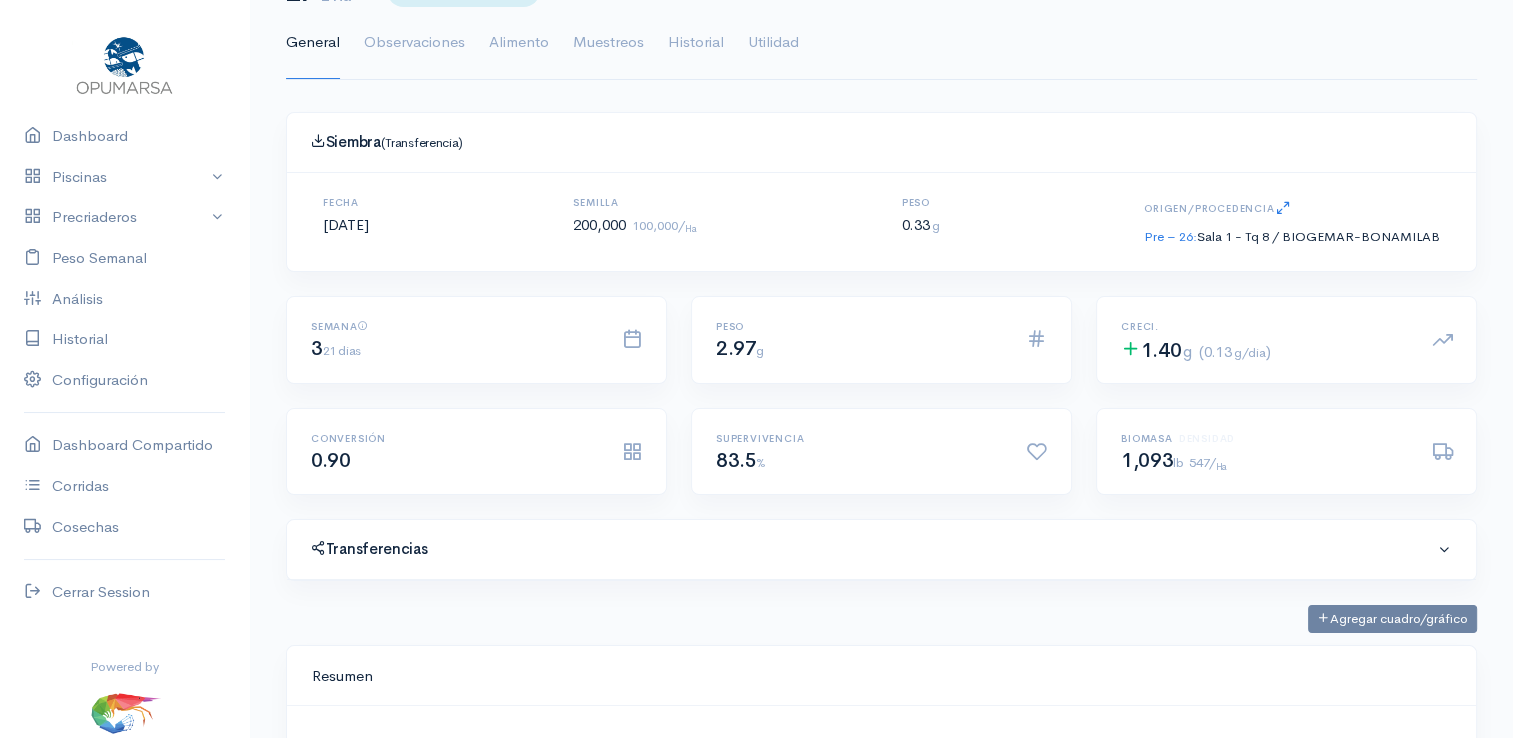 click on "Alimento" at bounding box center (519, 43) 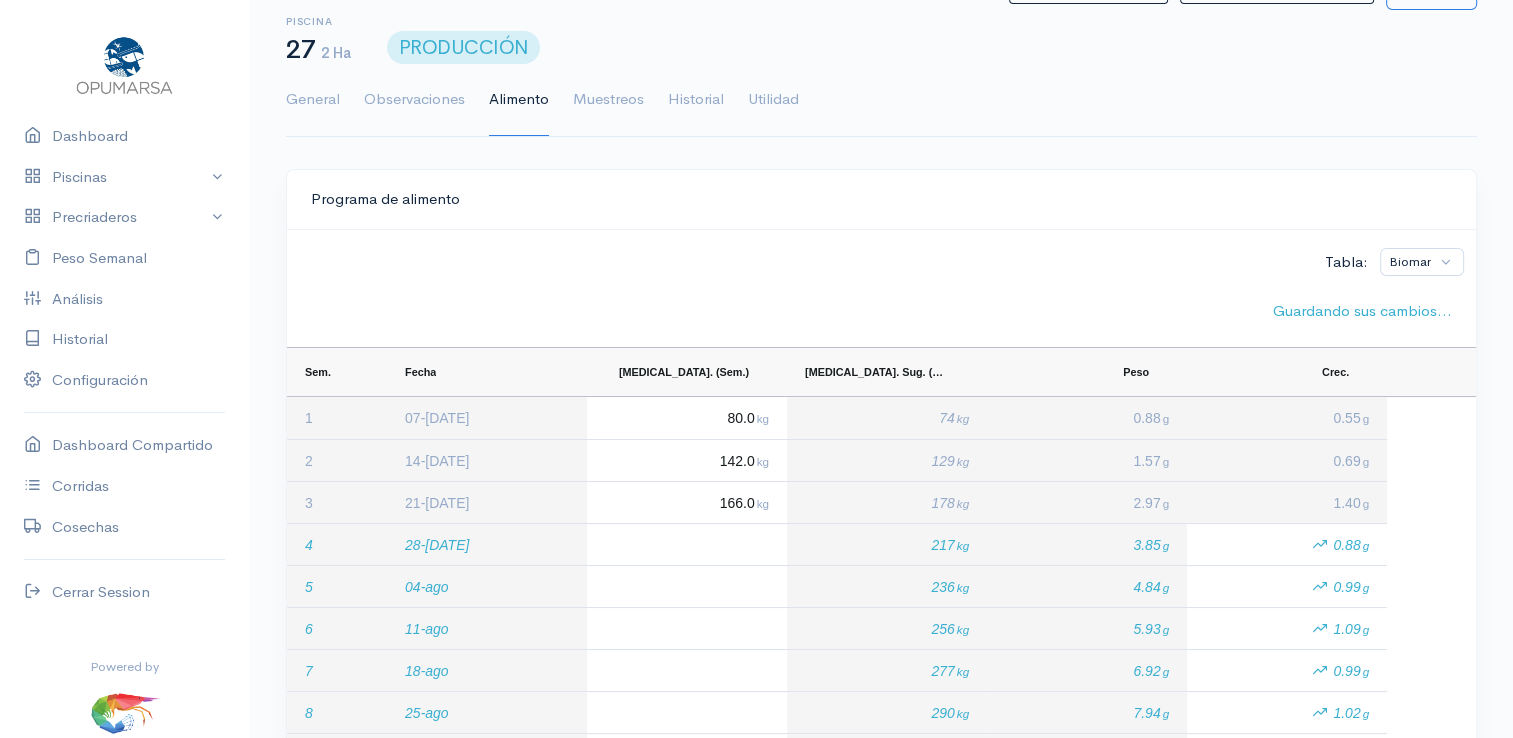 scroll, scrollTop: 100, scrollLeft: 0, axis: vertical 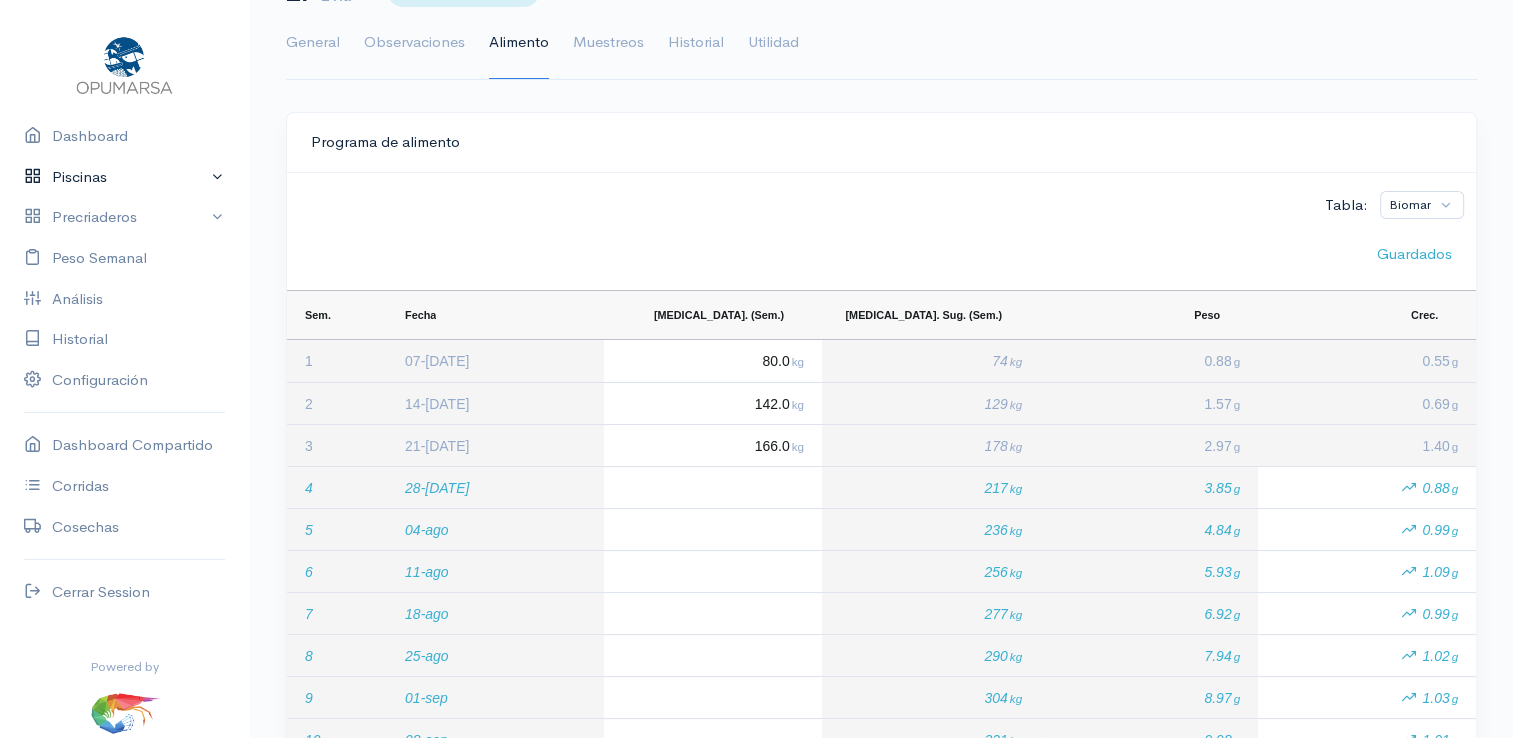click on "Piscinas" at bounding box center (124, 177) 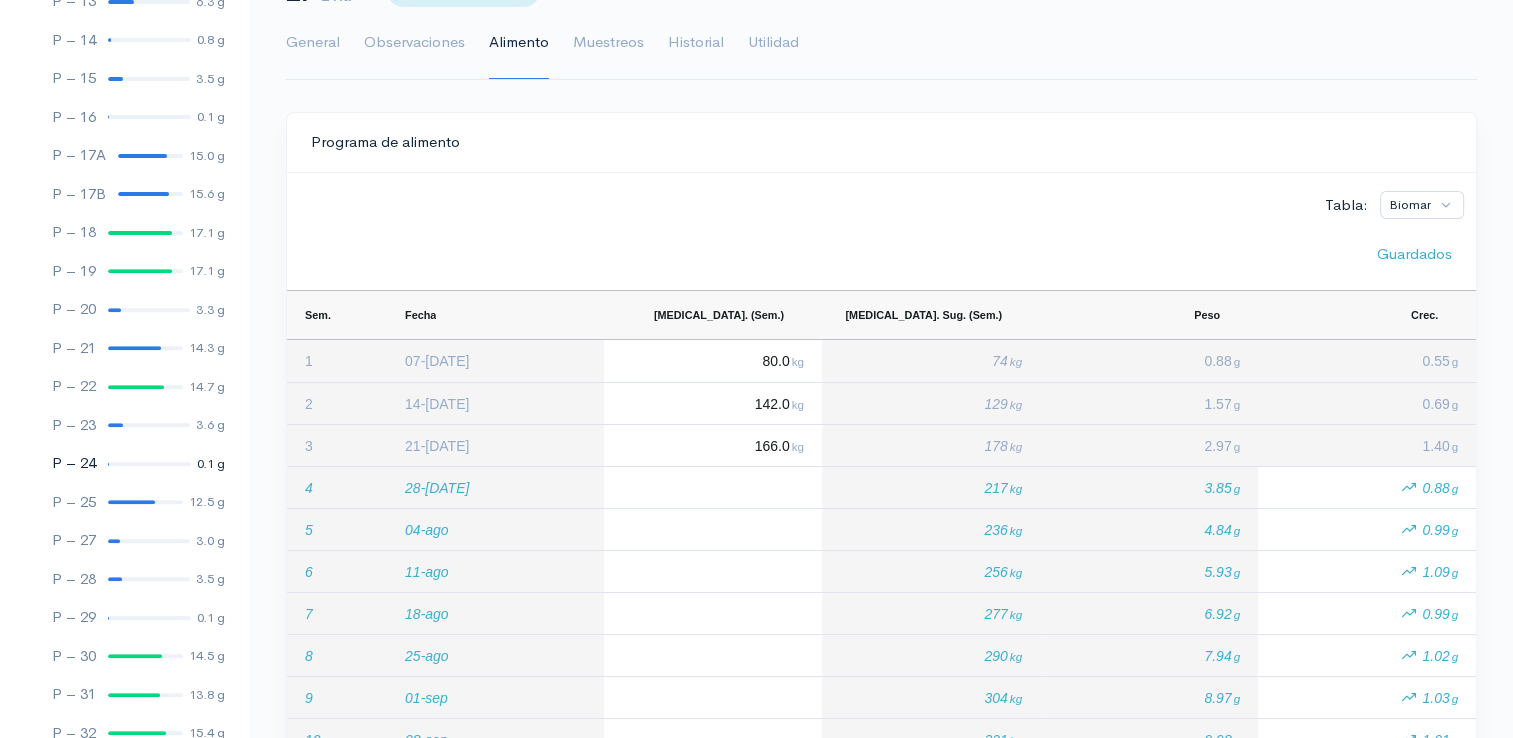 scroll, scrollTop: 700, scrollLeft: 0, axis: vertical 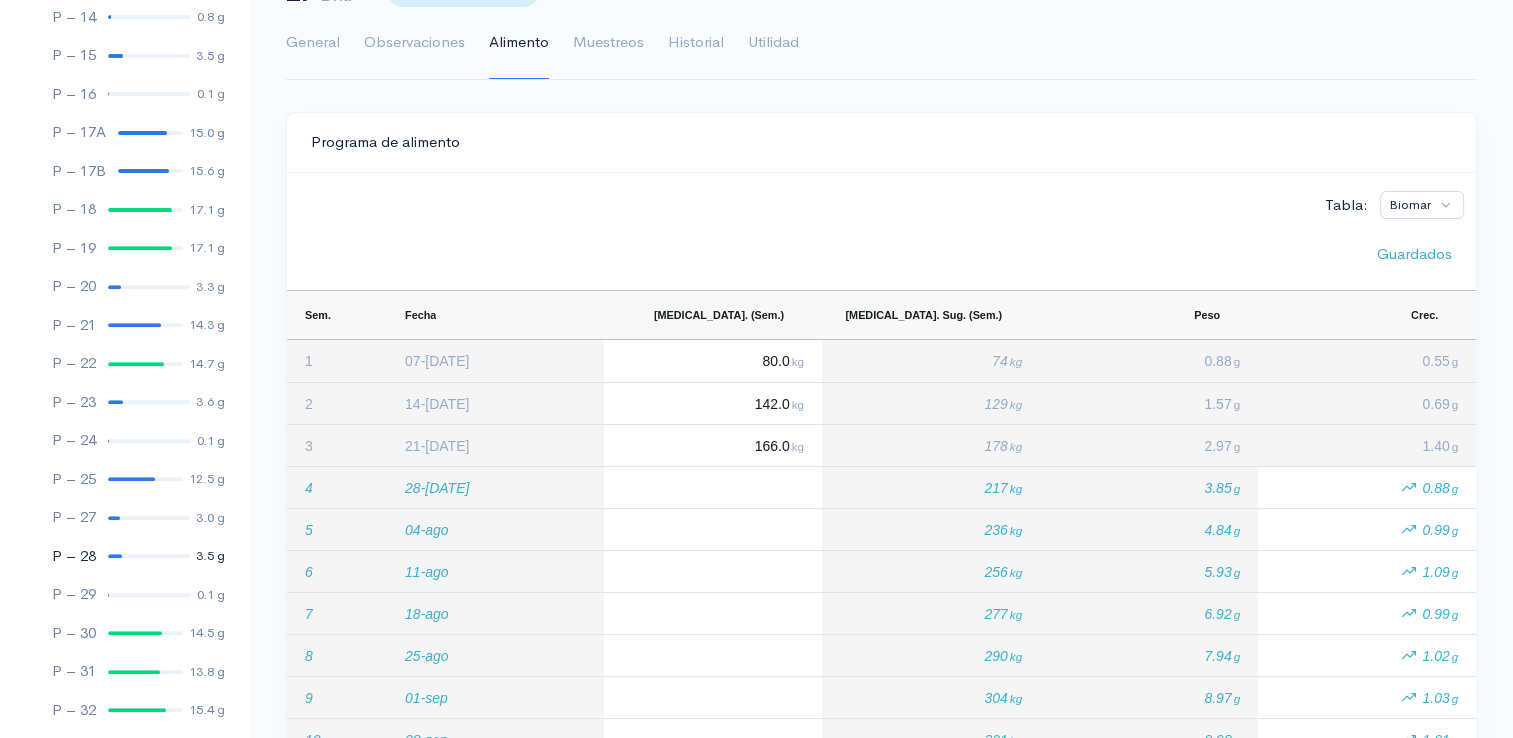click at bounding box center (115, 556) 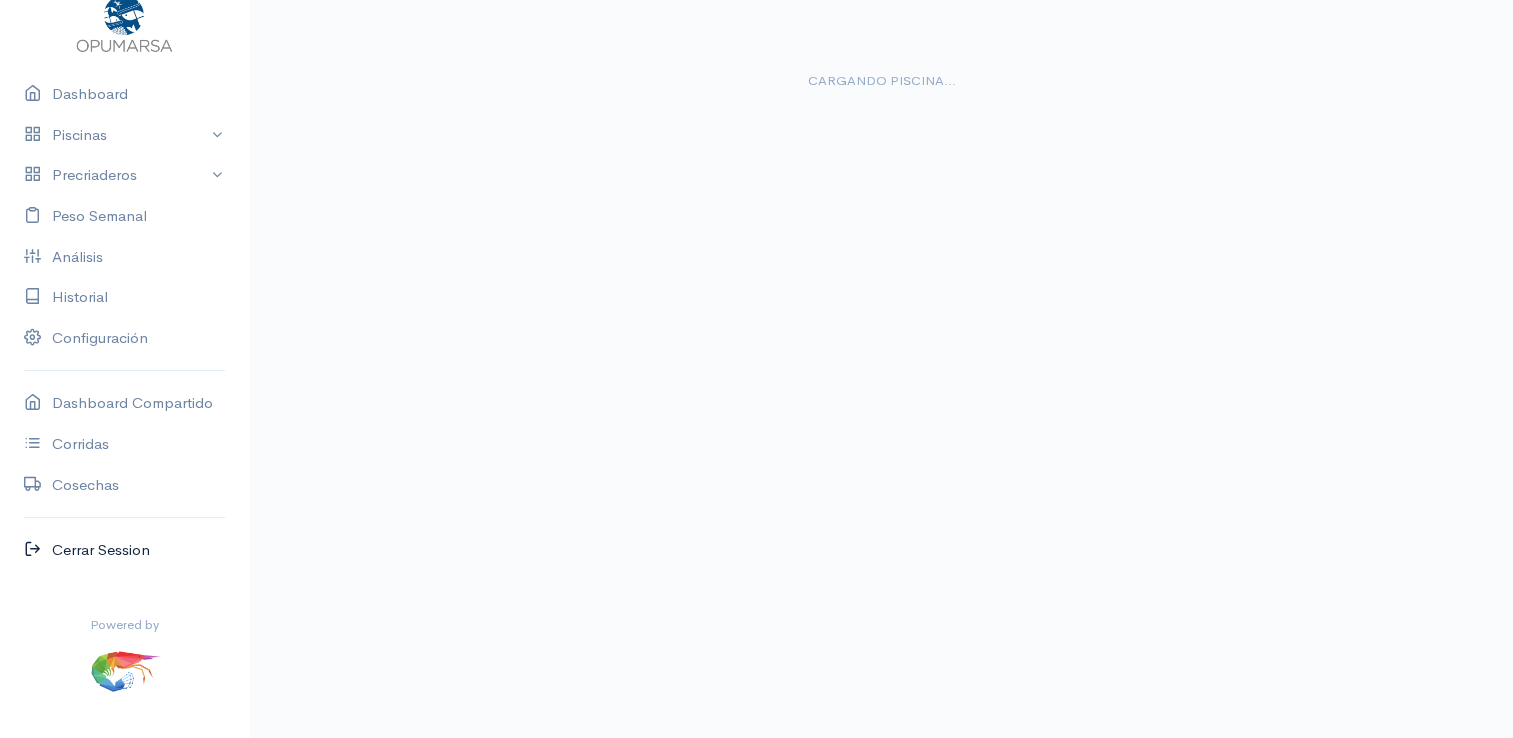 scroll, scrollTop: 191, scrollLeft: 0, axis: vertical 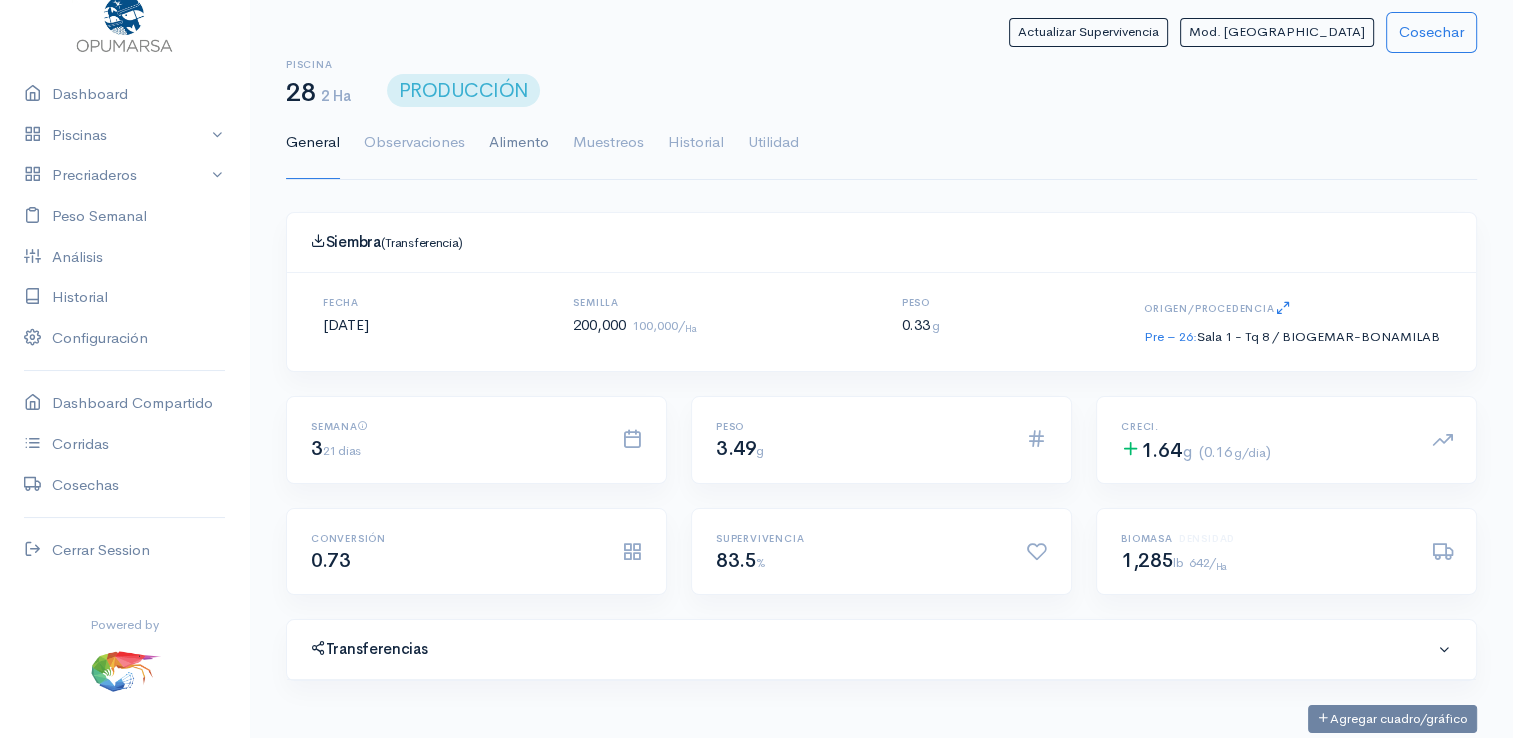 click on "Alimento" at bounding box center (519, 143) 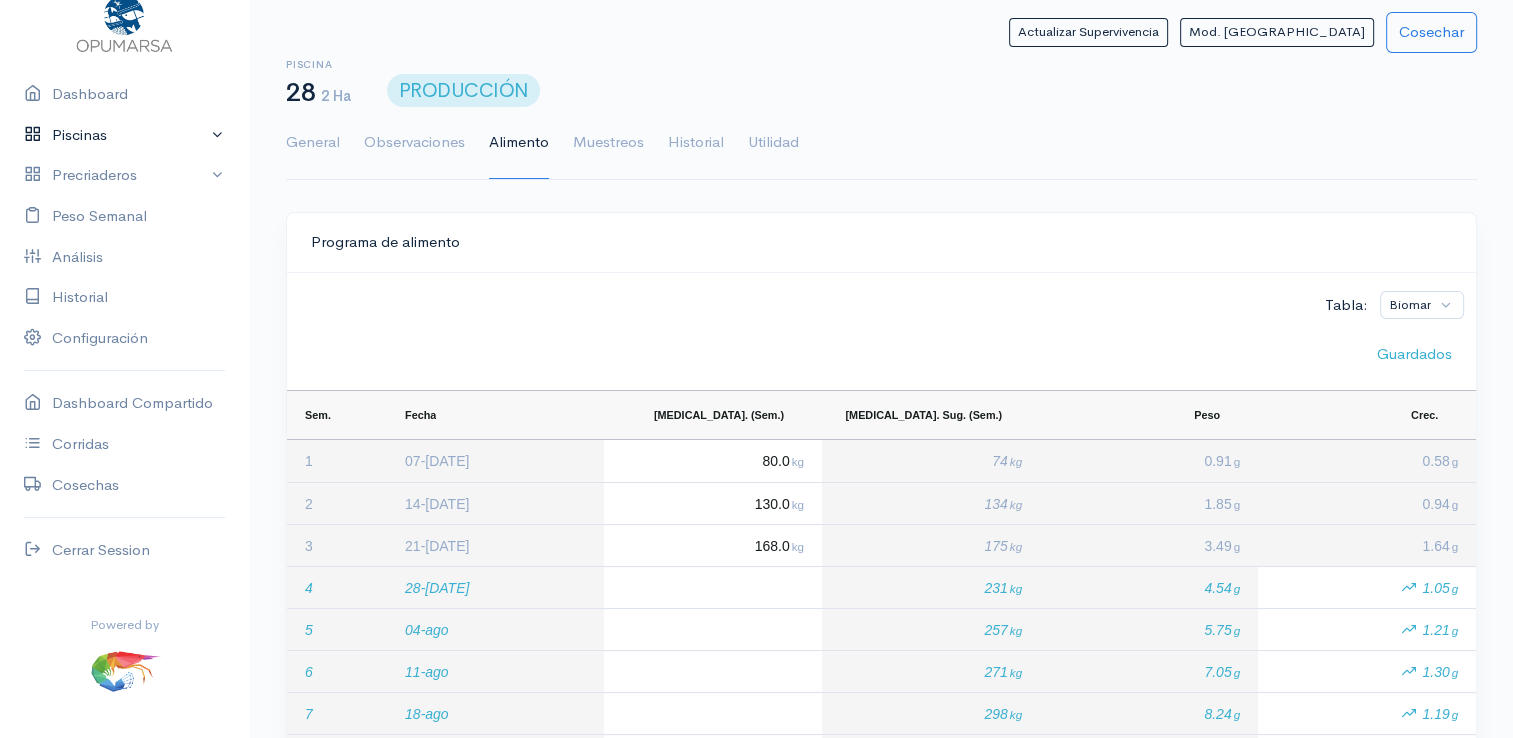click on "Piscinas" at bounding box center (124, 135) 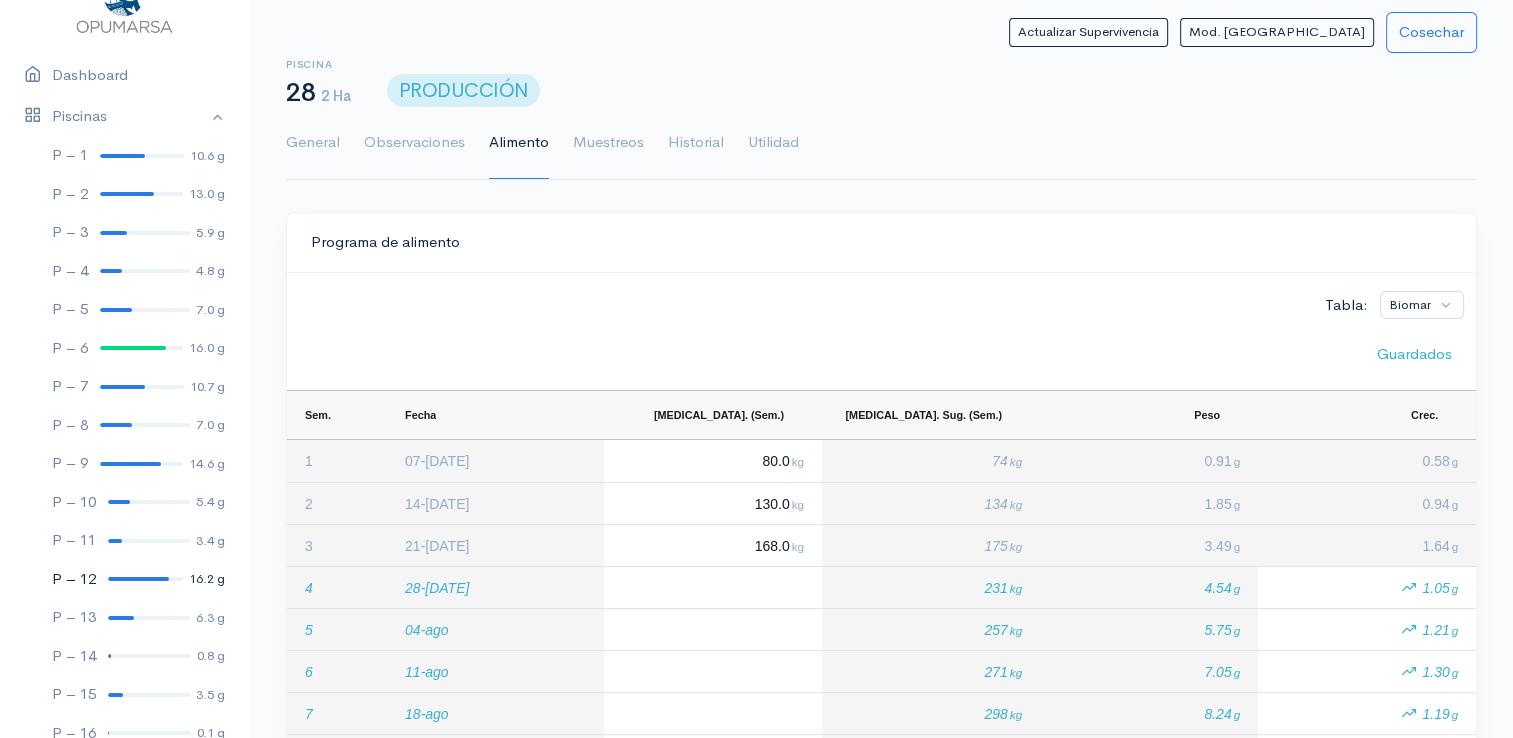 click on "P – 12 16.2 g" at bounding box center [124, 579] 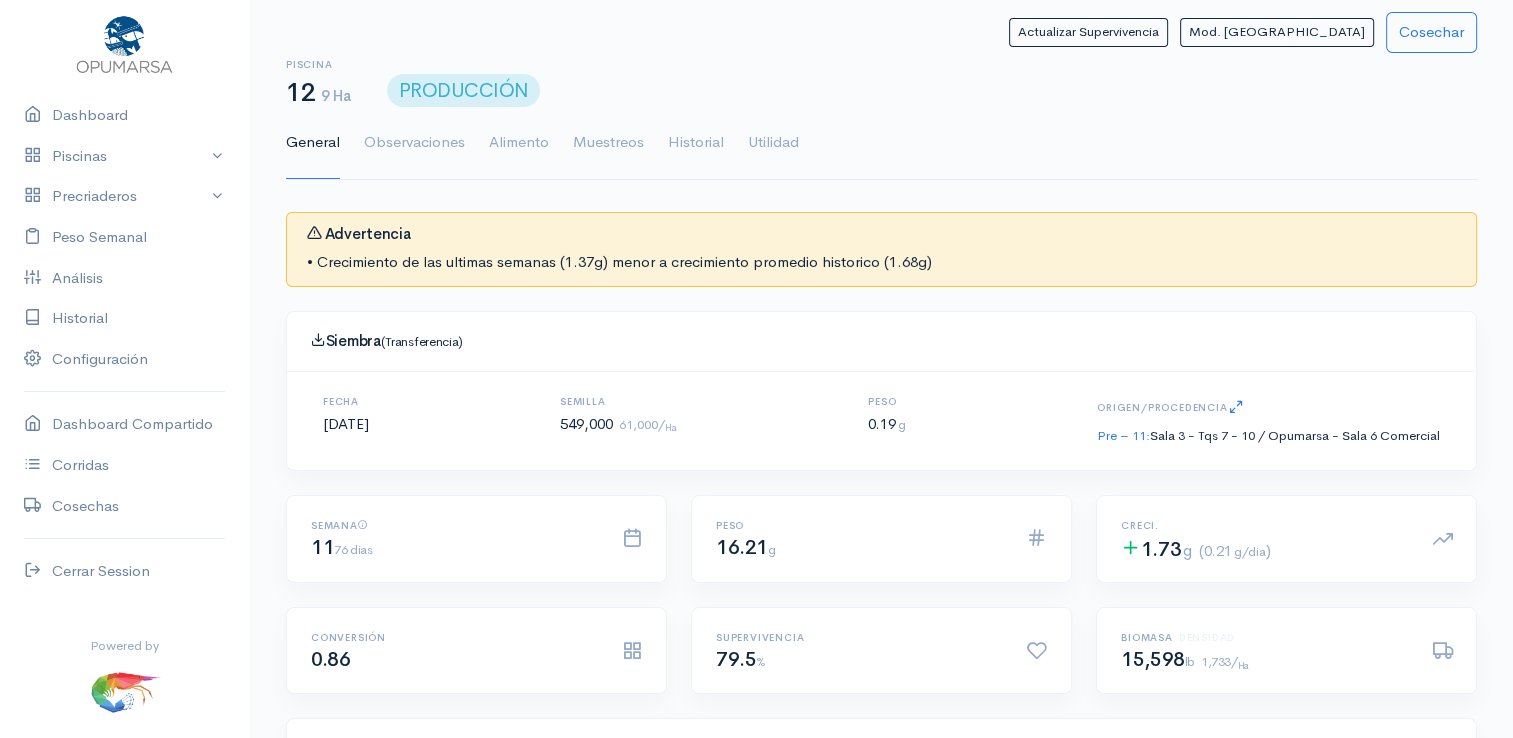 scroll, scrollTop: 61, scrollLeft: 0, axis: vertical 